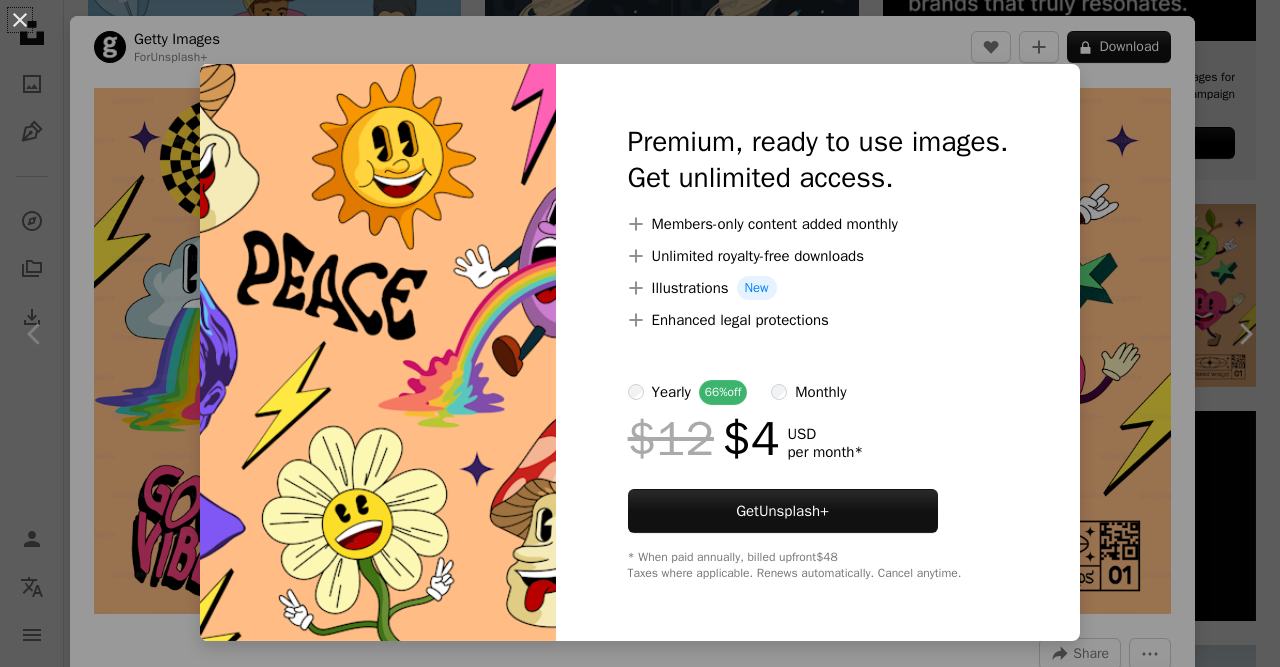scroll, scrollTop: 832, scrollLeft: 0, axis: vertical 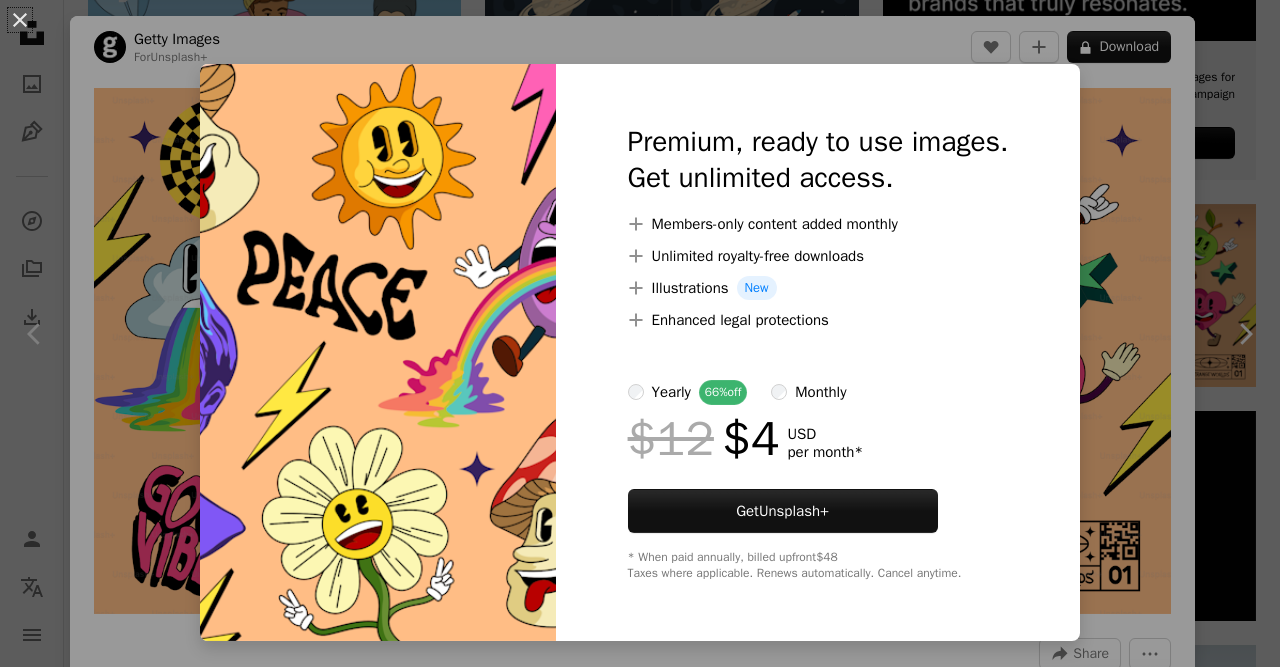 click on "An X shape Premium, ready to use images. Get unlimited access. A plus sign Members-only content added monthly A plus sign Unlimited royalty-free downloads A plus sign Illustrations  New A plus sign Enhanced legal protections yearly 66%  off monthly $12   $4 USD per month * Get  Unsplash+ * When paid annually, billed upfront  $48 Taxes where applicable. Renews automatically. Cancel anytime." at bounding box center [640, 333] 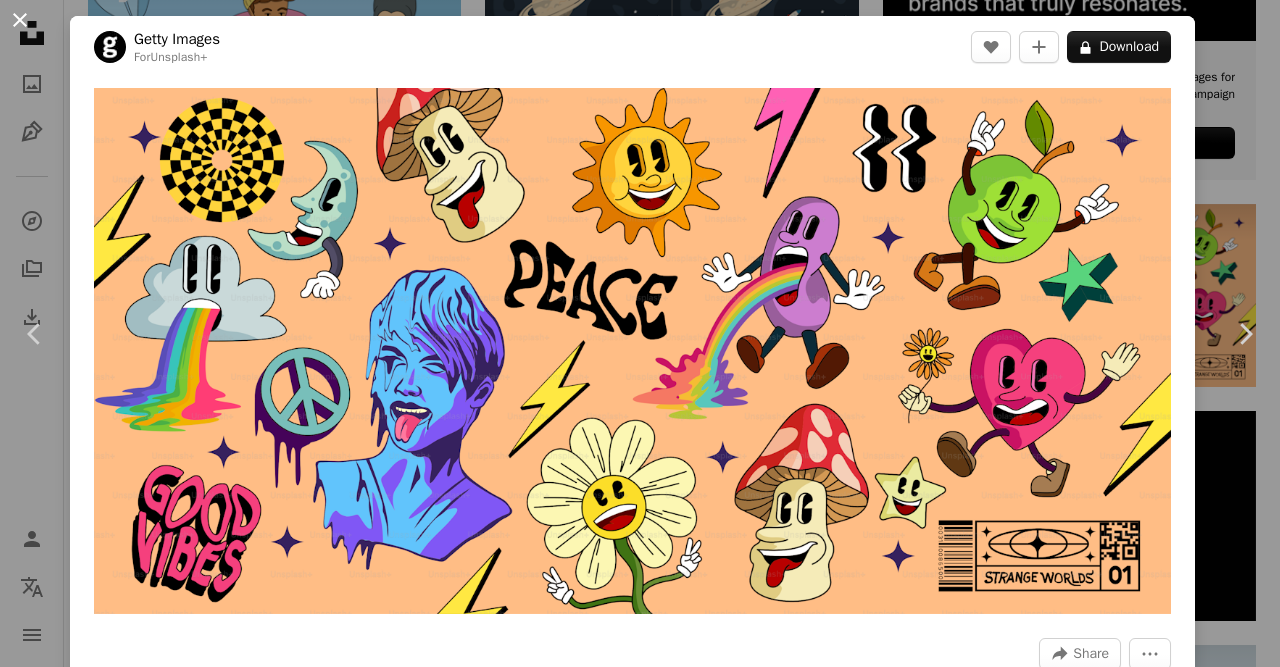 click on "An X shape" at bounding box center (20, 20) 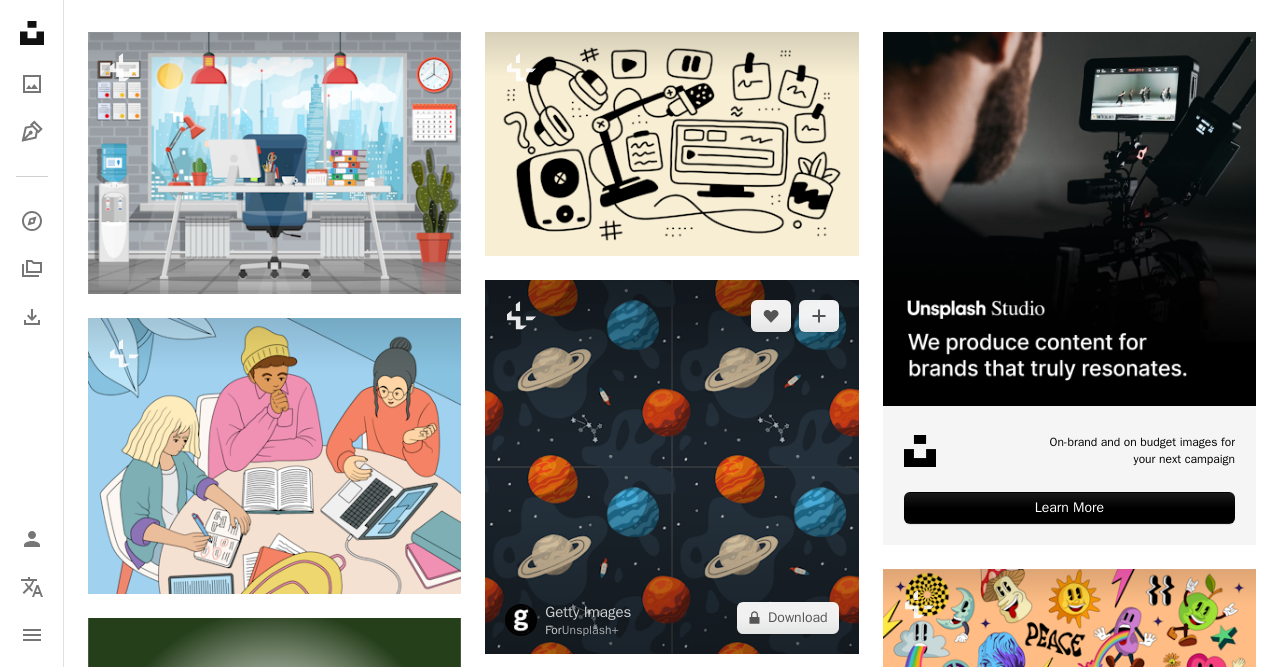 scroll, scrollTop: 0, scrollLeft: 0, axis: both 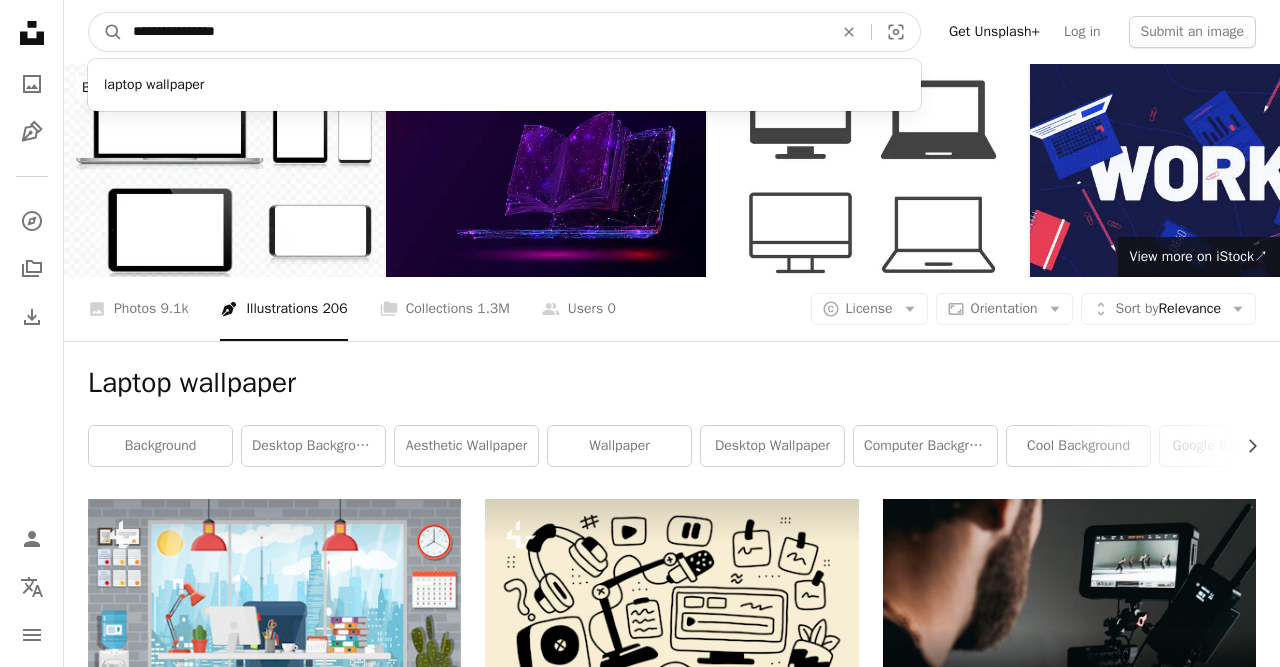 drag, startPoint x: 273, startPoint y: 33, endPoint x: 0, endPoint y: -17, distance: 277.541 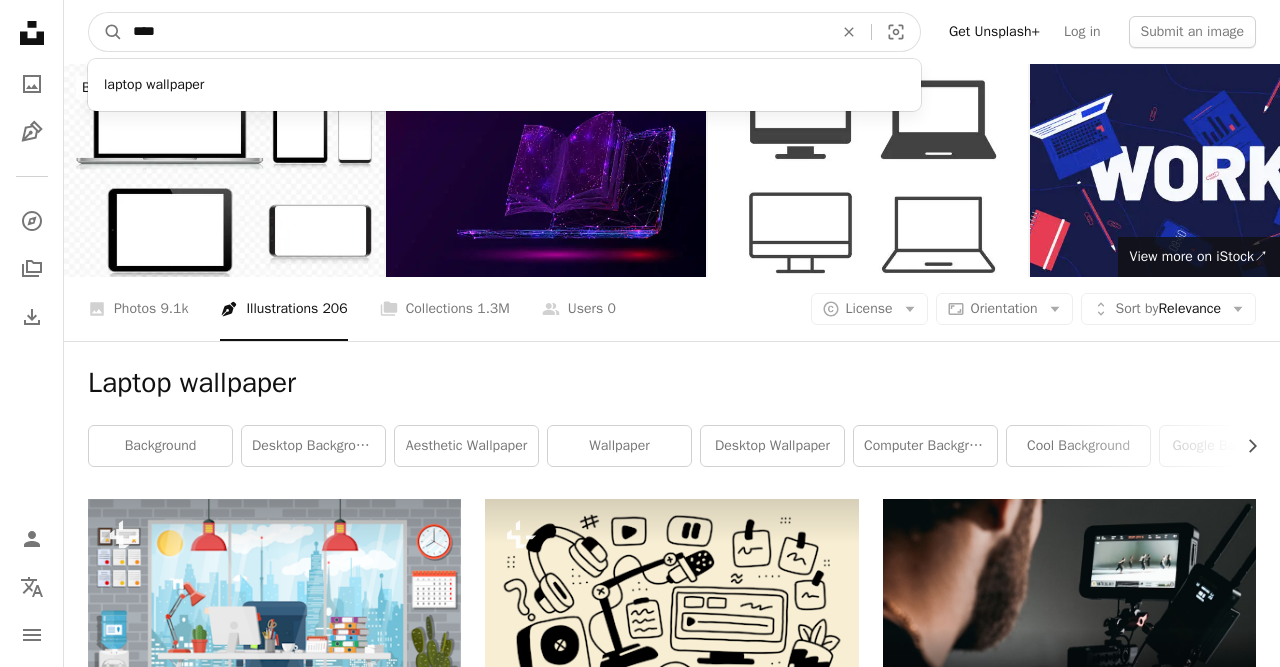 type on "*****" 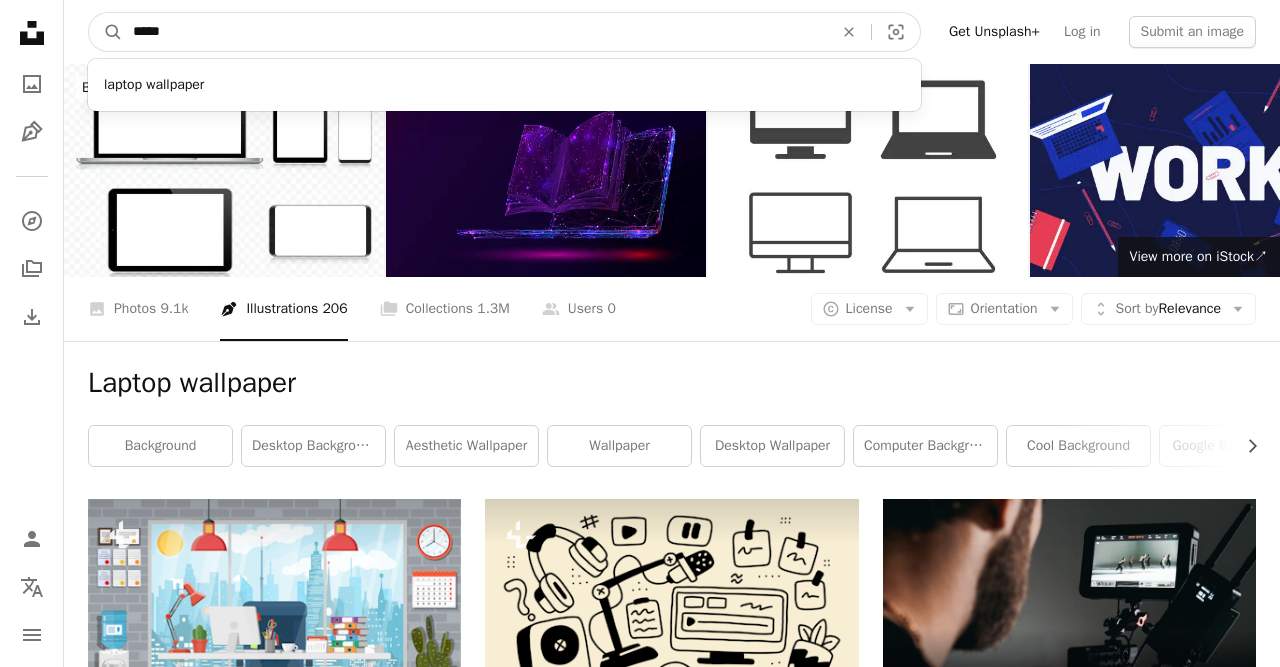 click on "A magnifying glass" at bounding box center [106, 32] 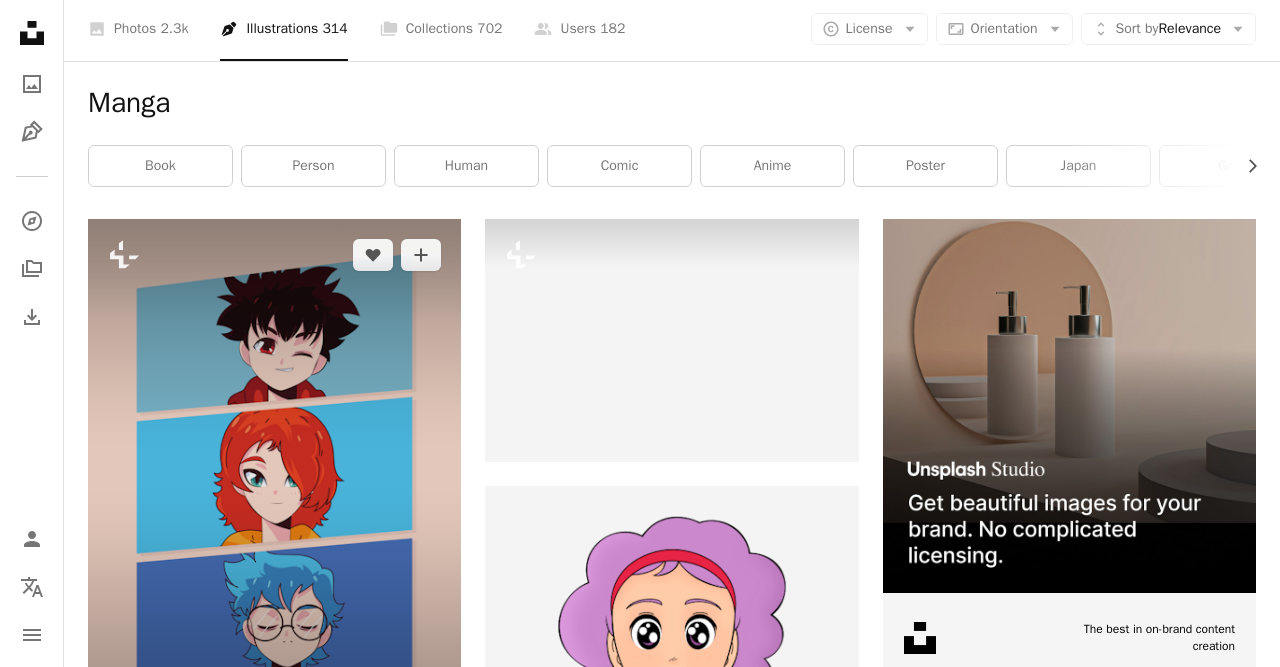 scroll, scrollTop: 416, scrollLeft: 0, axis: vertical 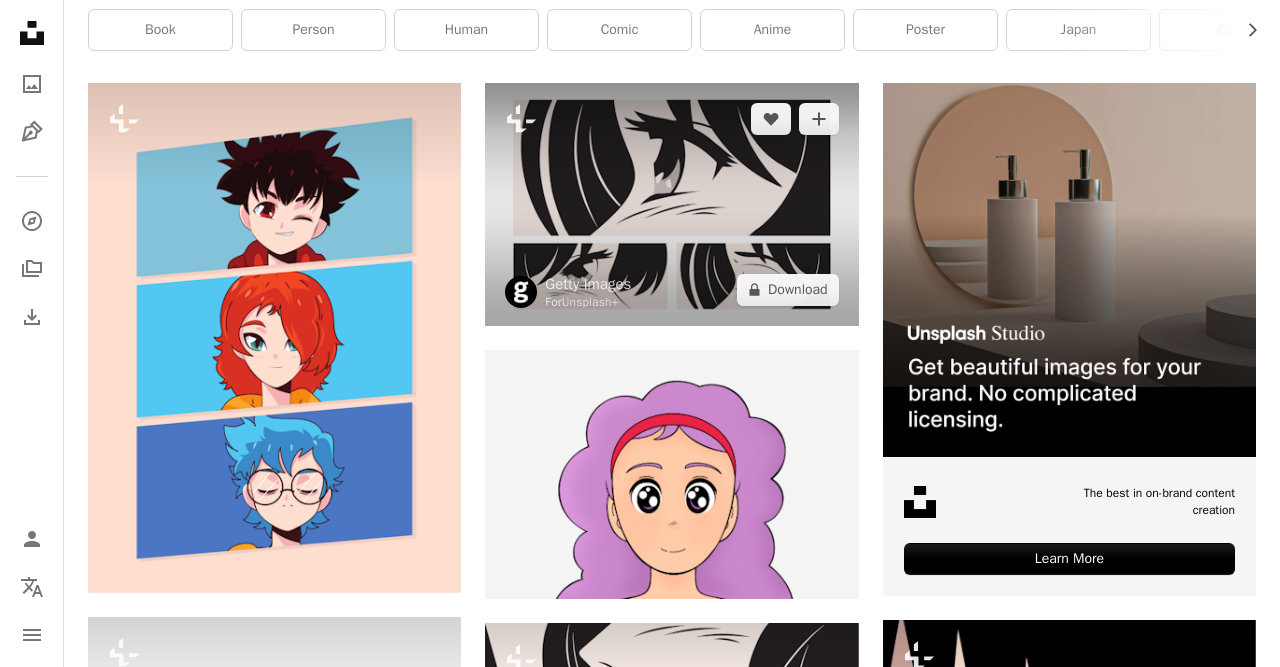 click at bounding box center (671, 204) 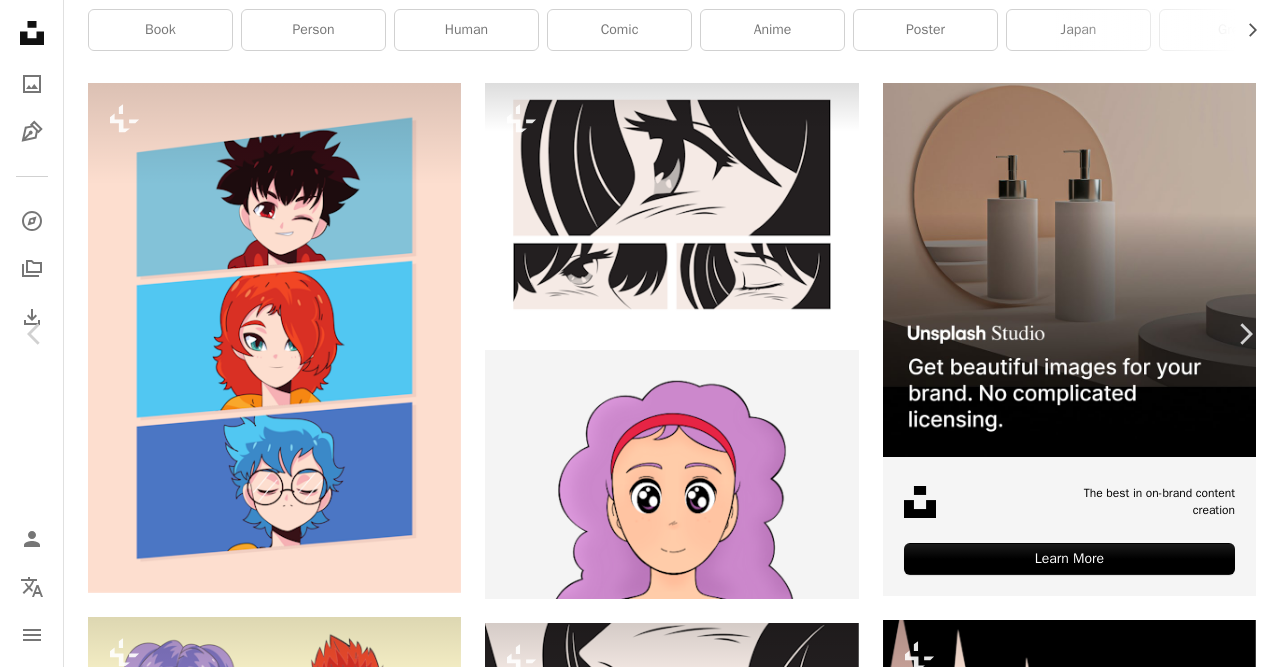 scroll, scrollTop: 4938, scrollLeft: 0, axis: vertical 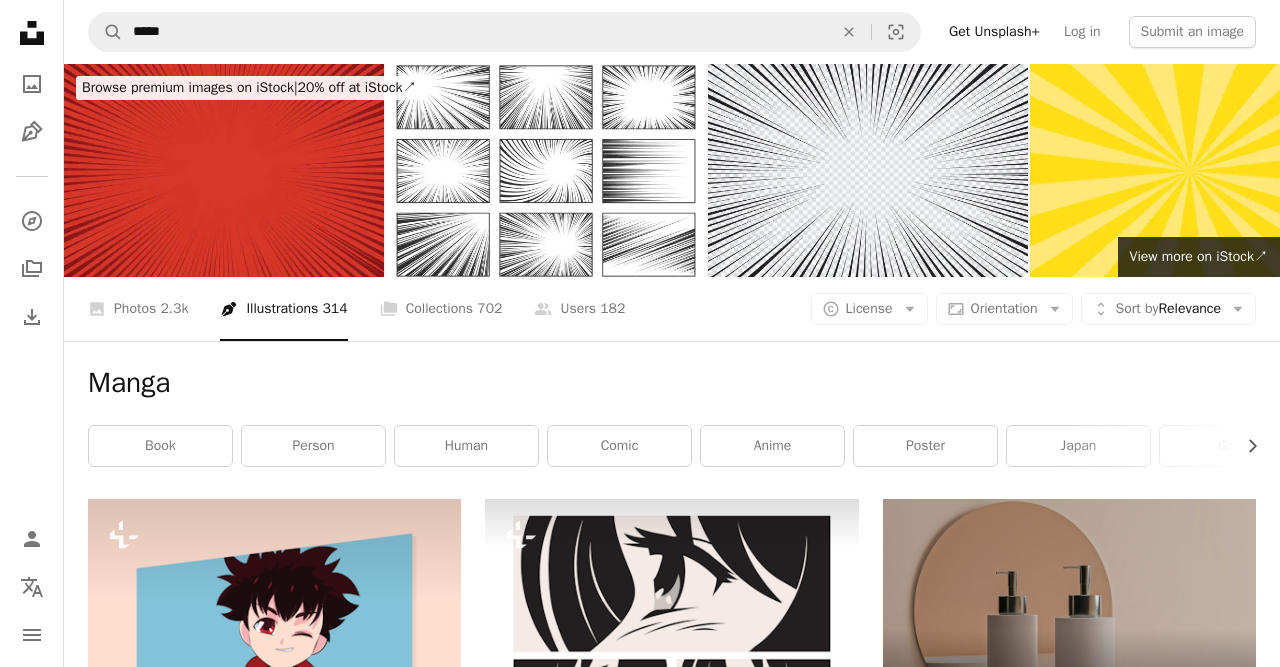click 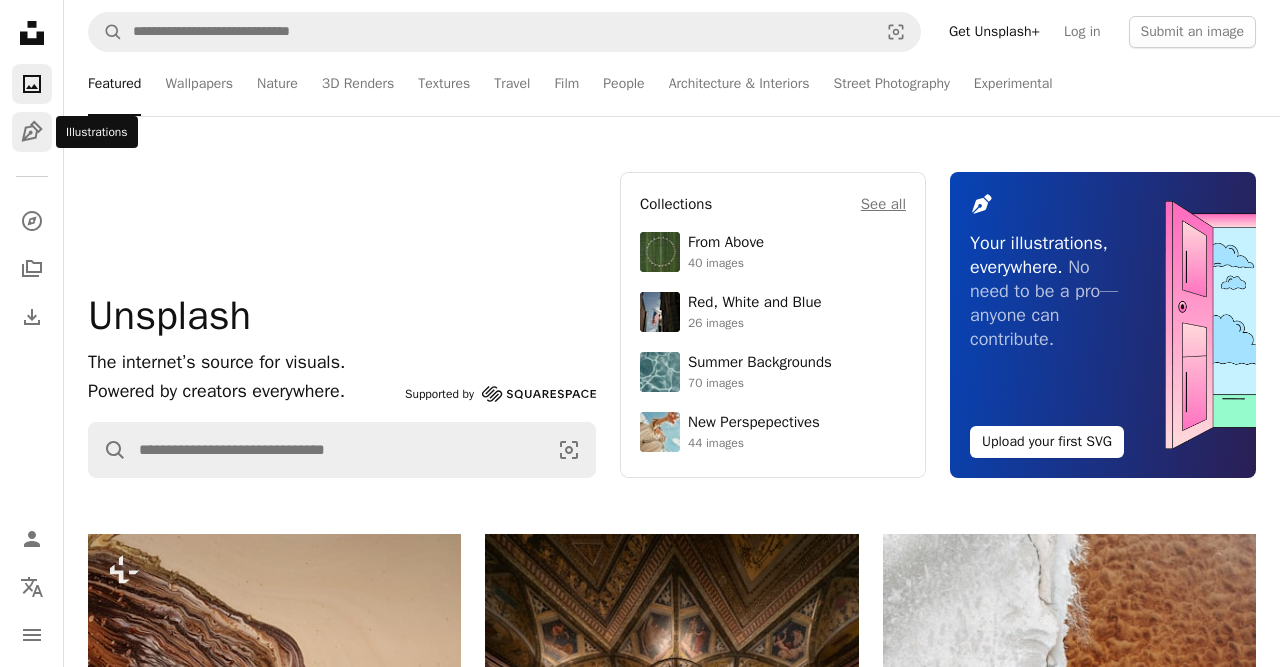 click 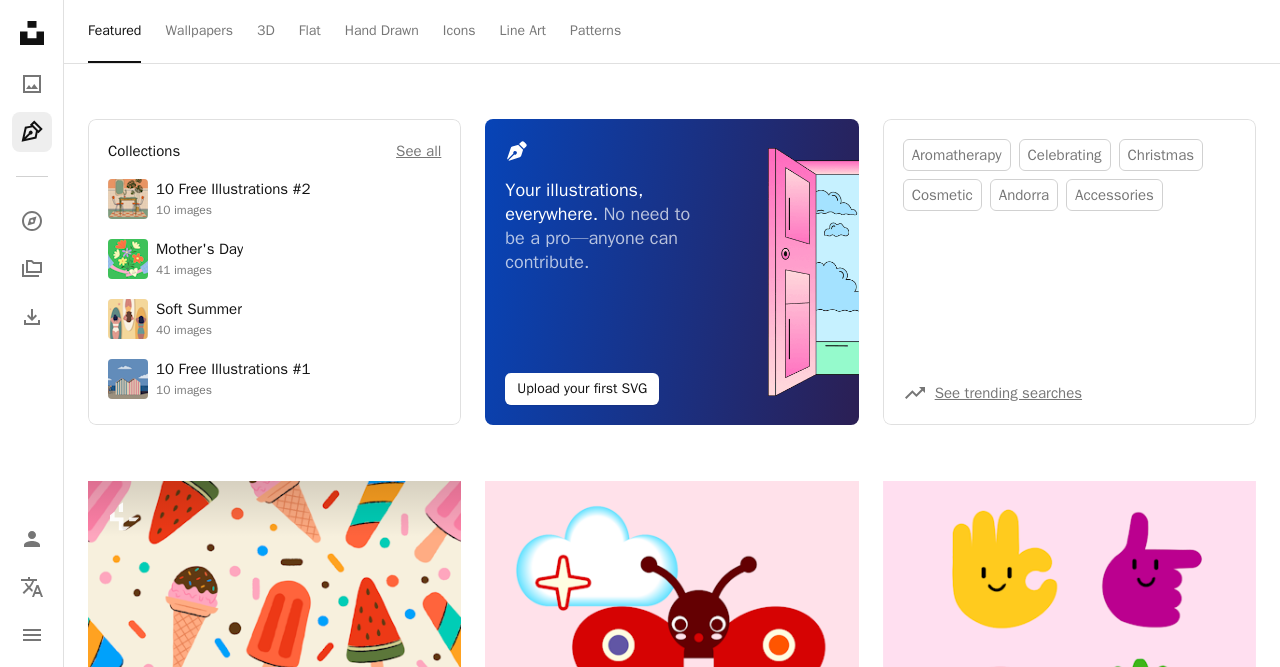 scroll, scrollTop: 104, scrollLeft: 0, axis: vertical 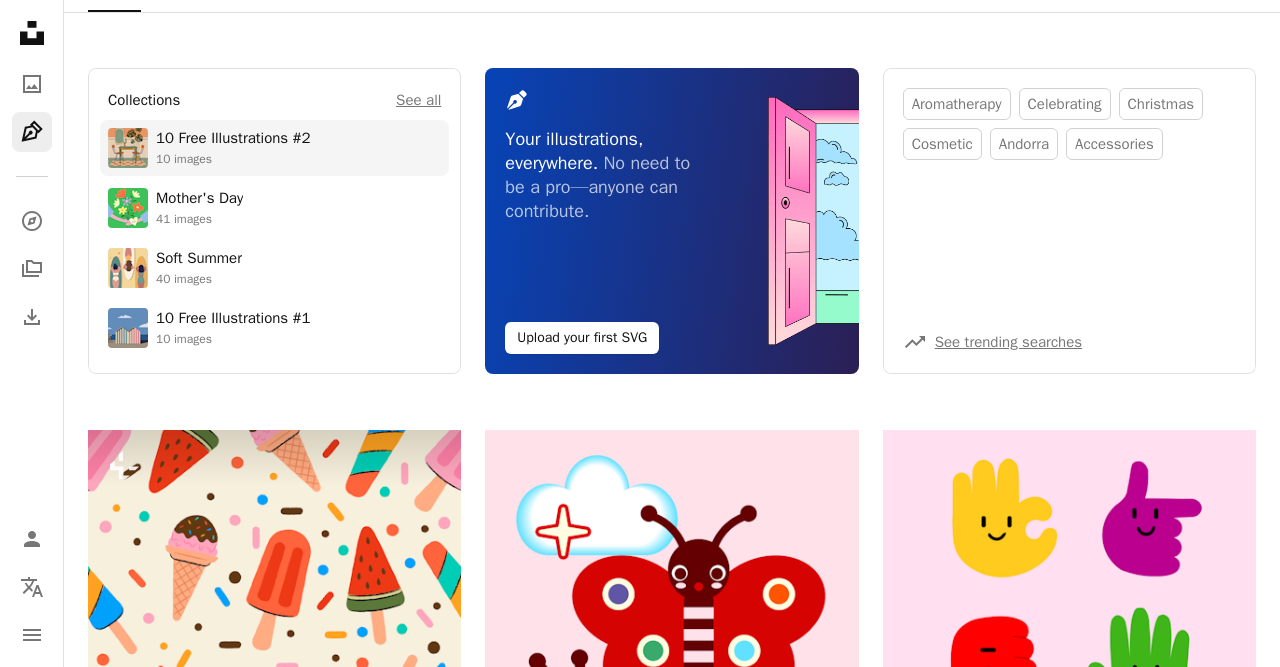 click on "10 Free Illustrations #2 10 images" at bounding box center (233, 148) 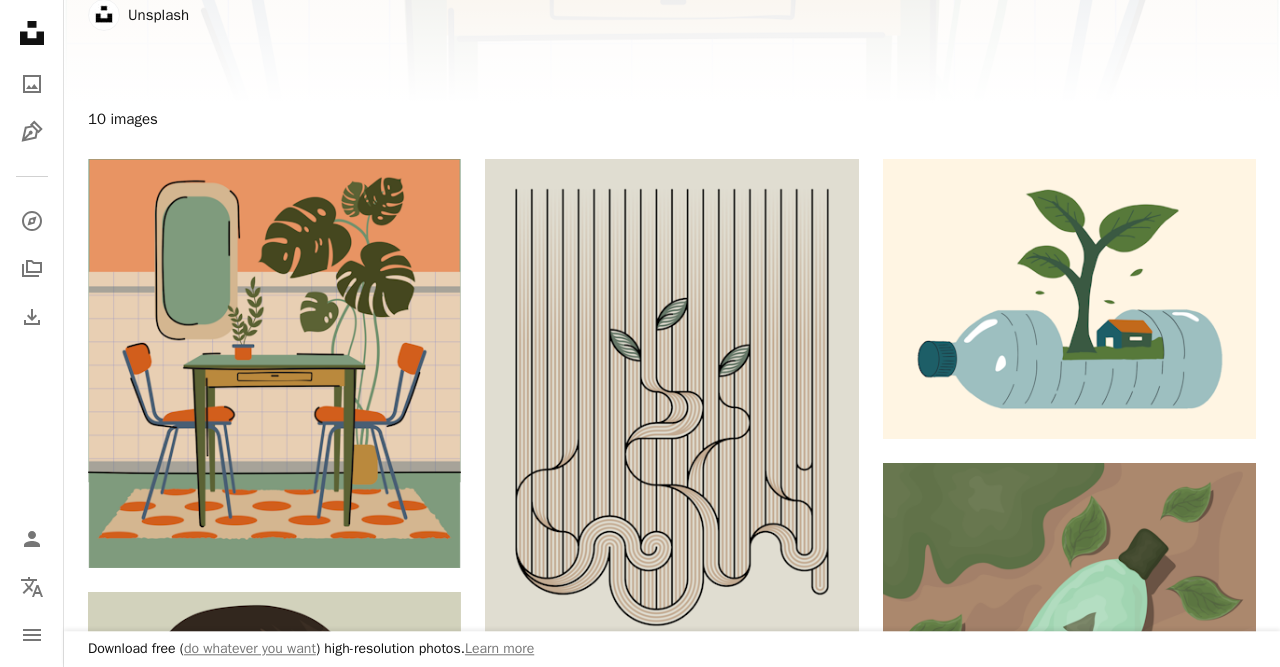 scroll, scrollTop: 0, scrollLeft: 0, axis: both 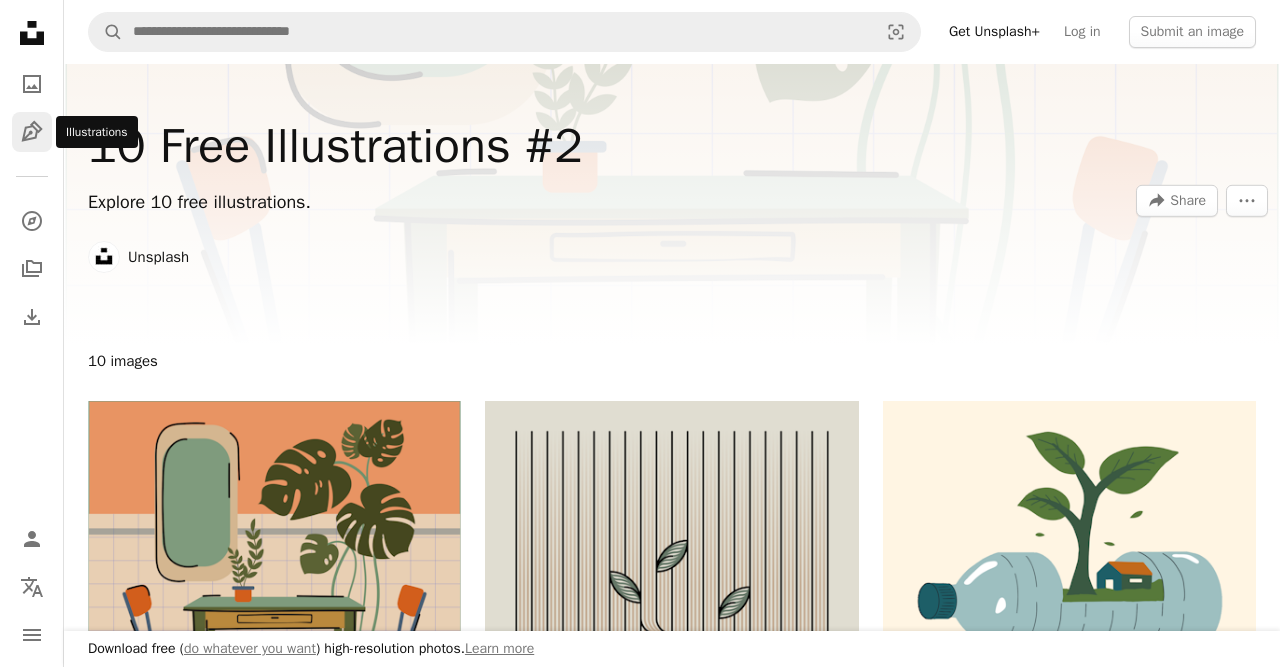 click 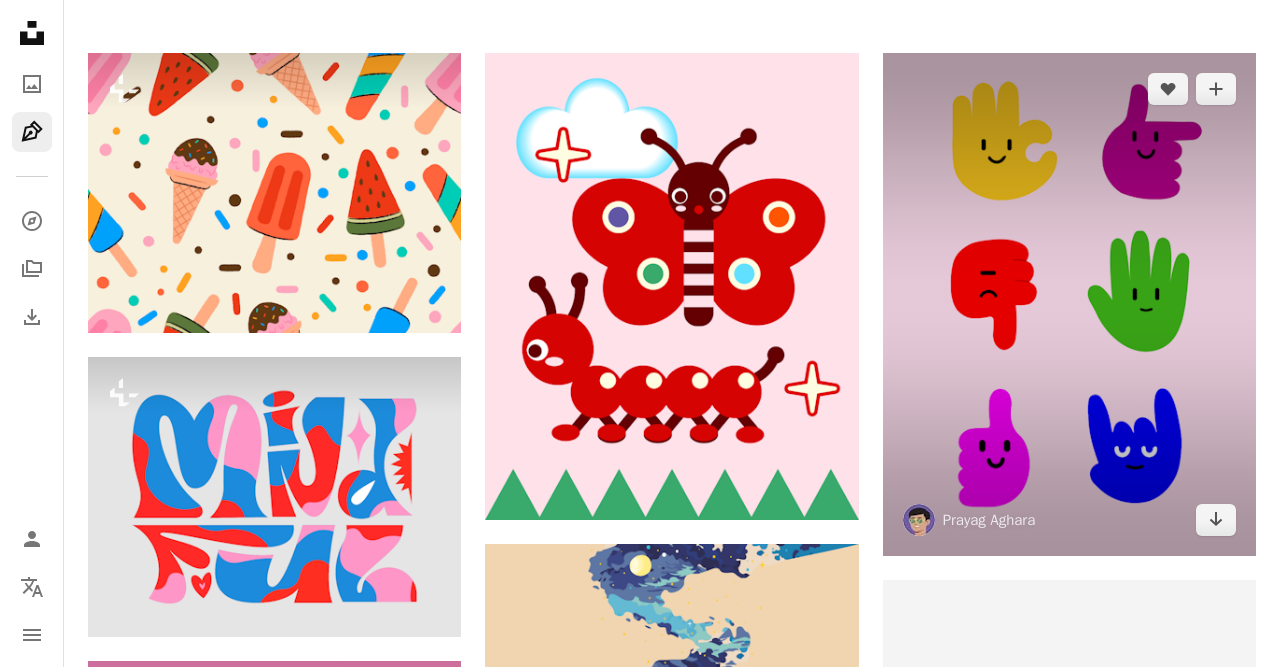 scroll, scrollTop: 520, scrollLeft: 0, axis: vertical 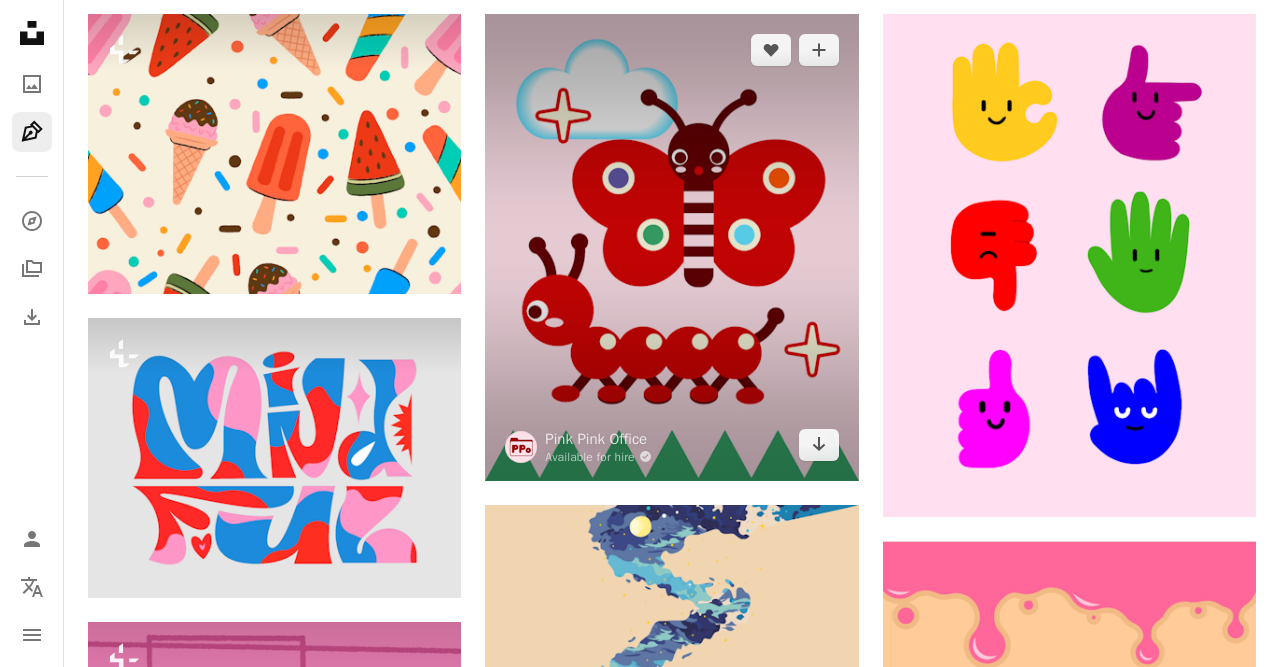 click at bounding box center [671, 247] 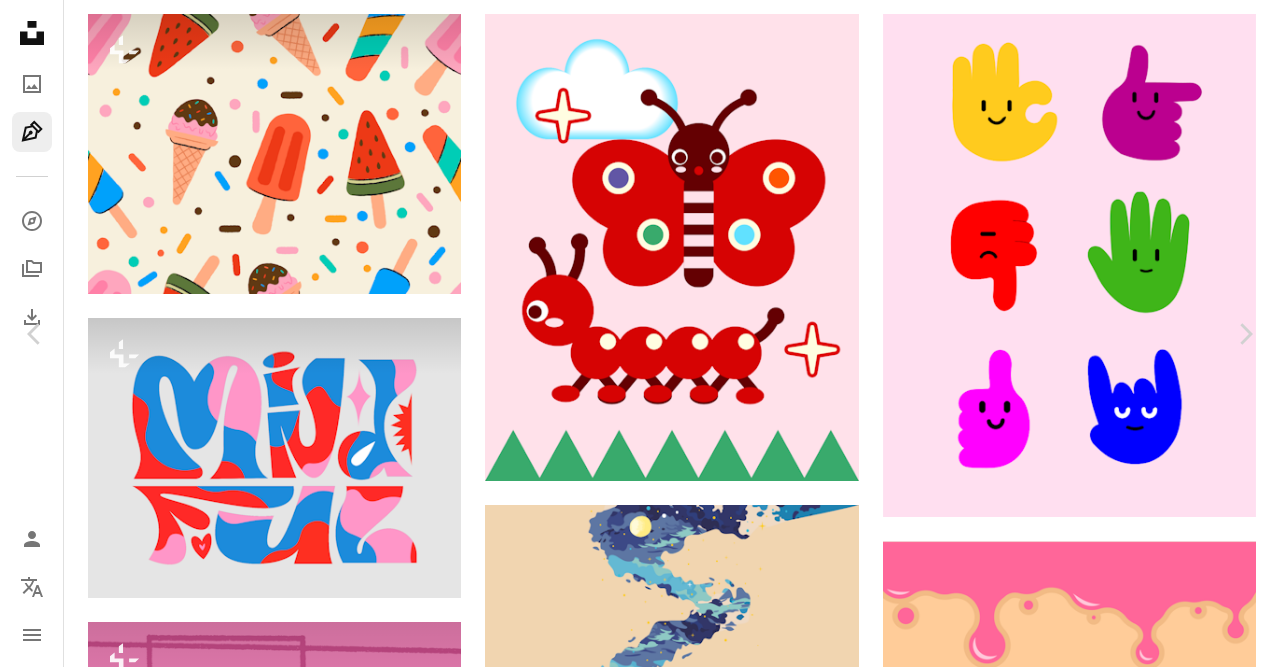 scroll, scrollTop: 0, scrollLeft: 0, axis: both 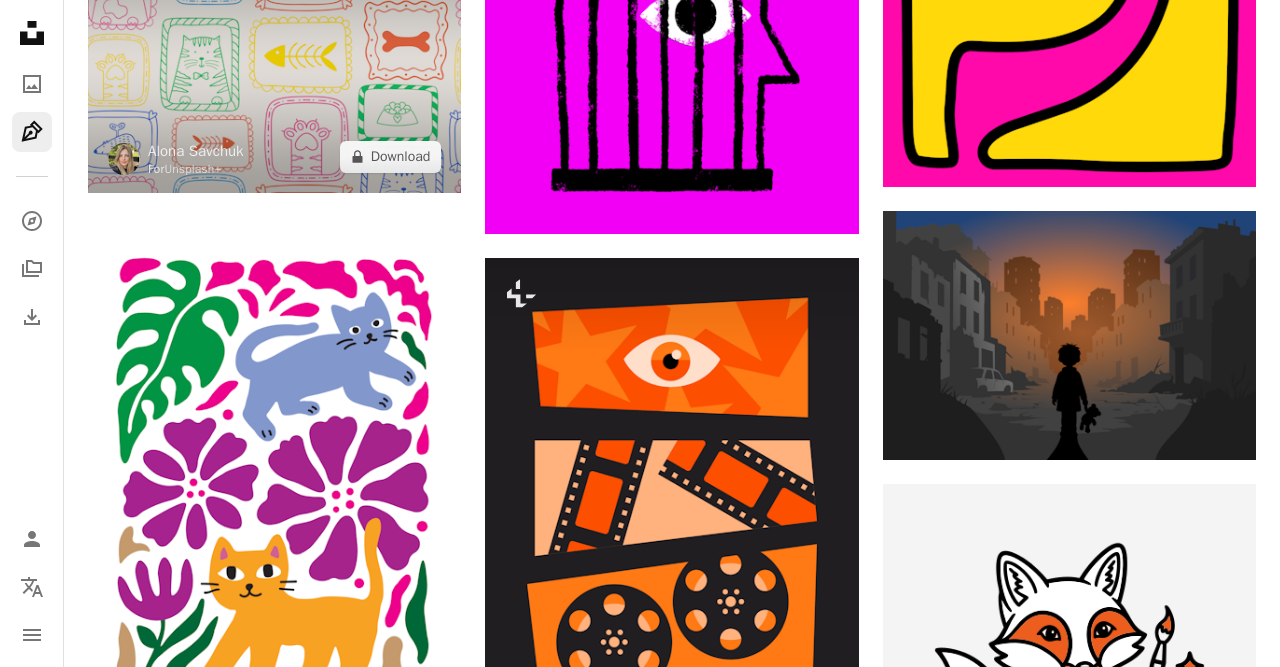 click at bounding box center [274, 67] 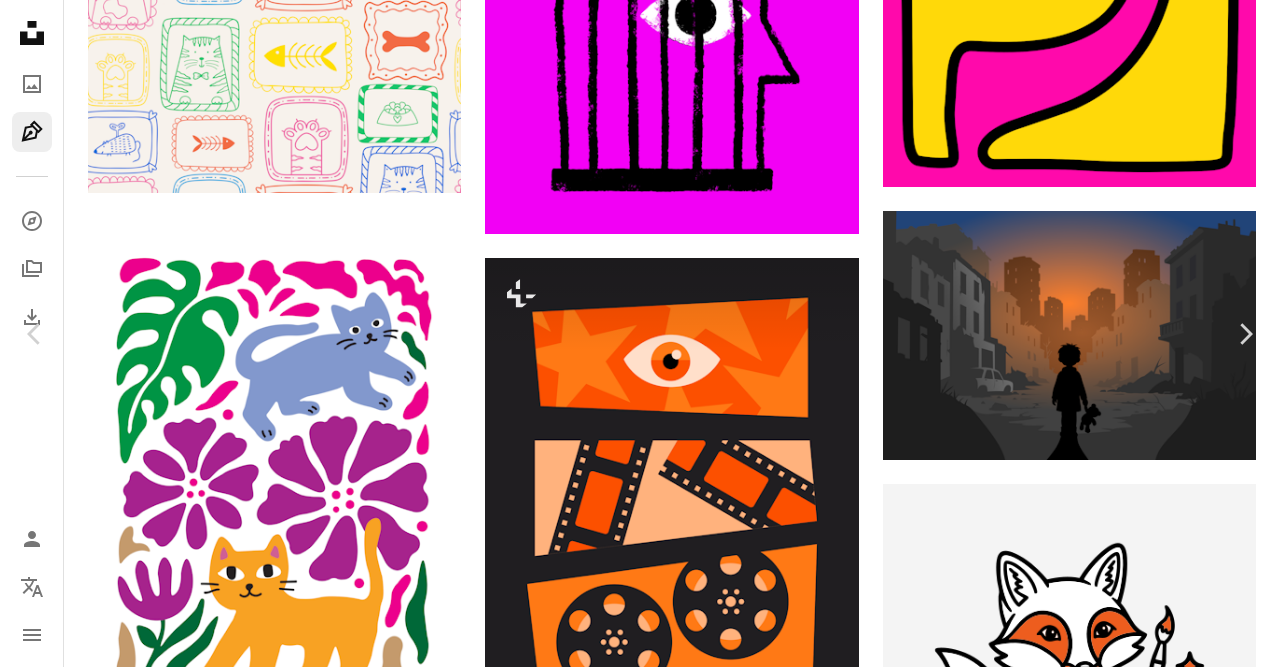 scroll, scrollTop: 1560, scrollLeft: 0, axis: vertical 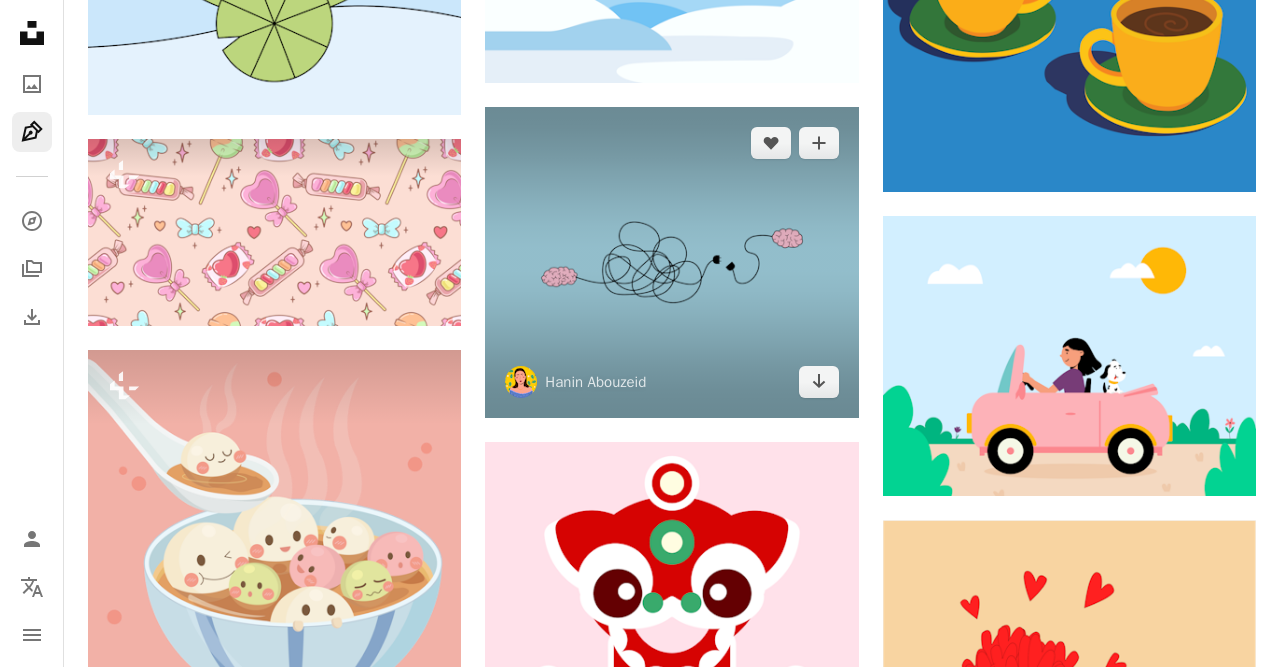 click at bounding box center [671, 262] 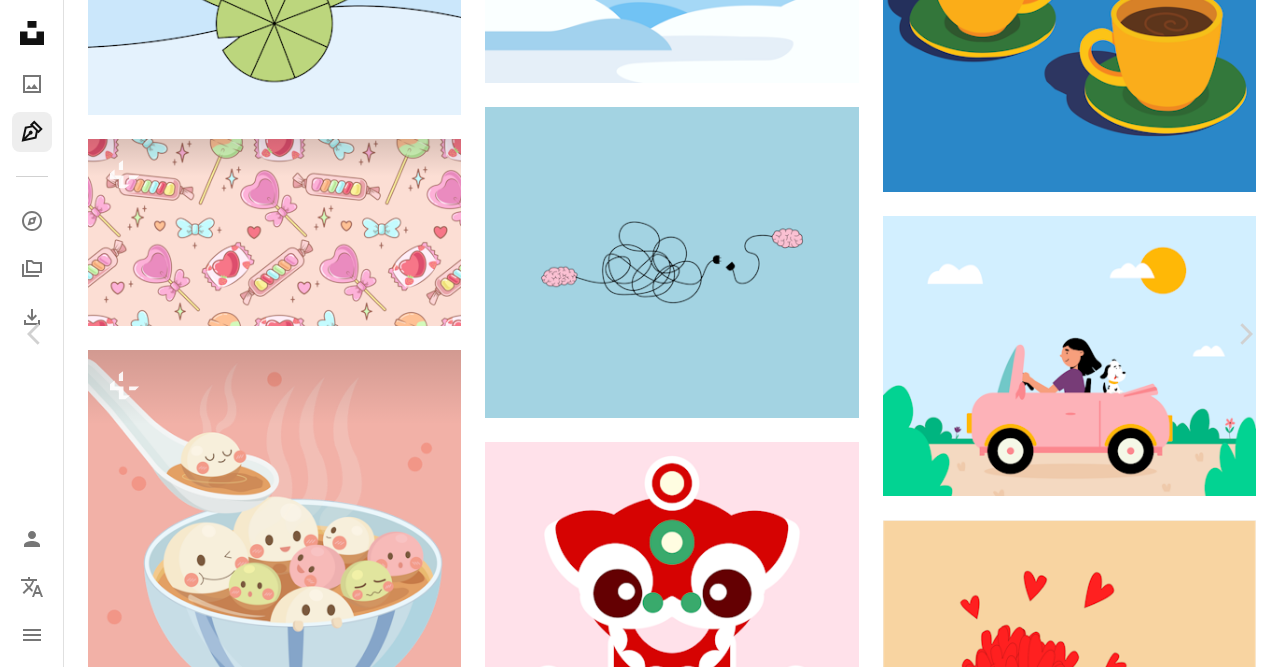 scroll, scrollTop: 1560, scrollLeft: 0, axis: vertical 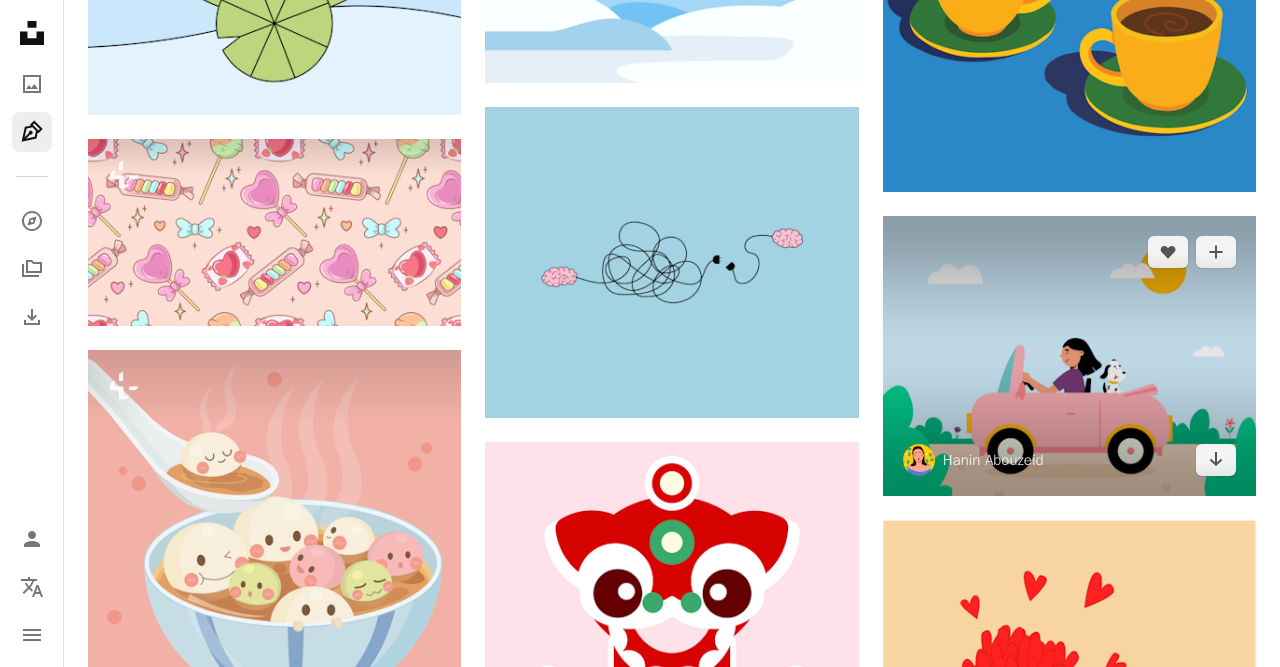 click at bounding box center [1069, 356] 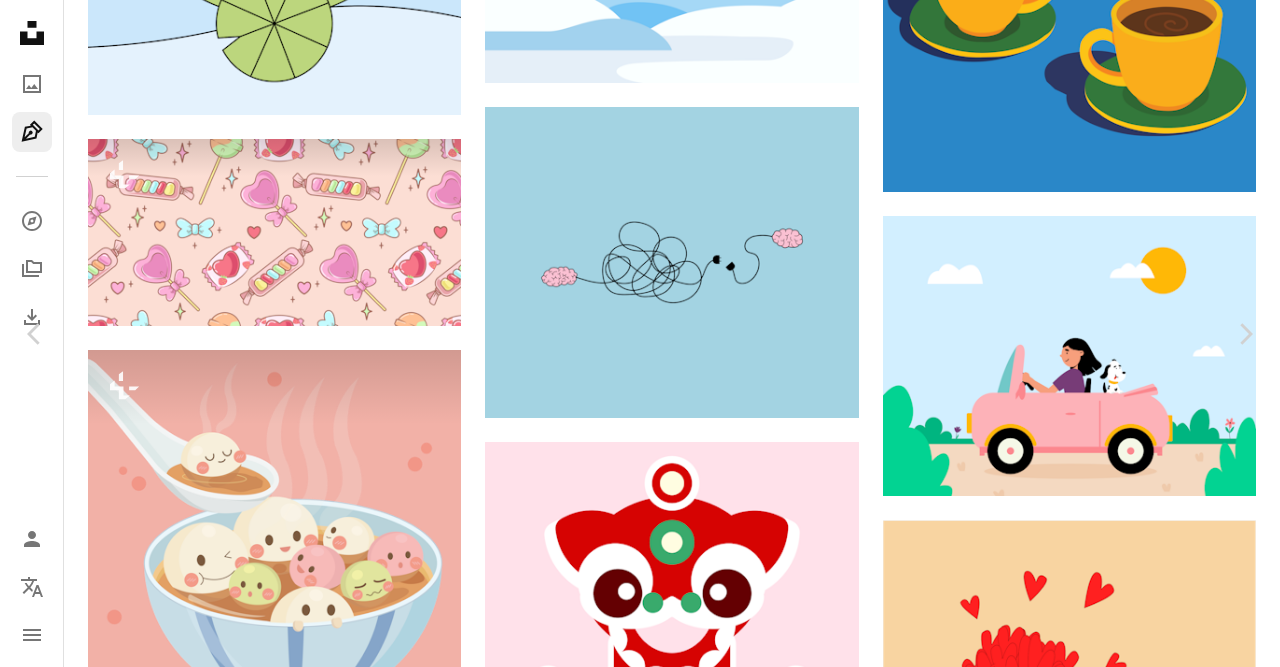 scroll, scrollTop: 0, scrollLeft: 0, axis: both 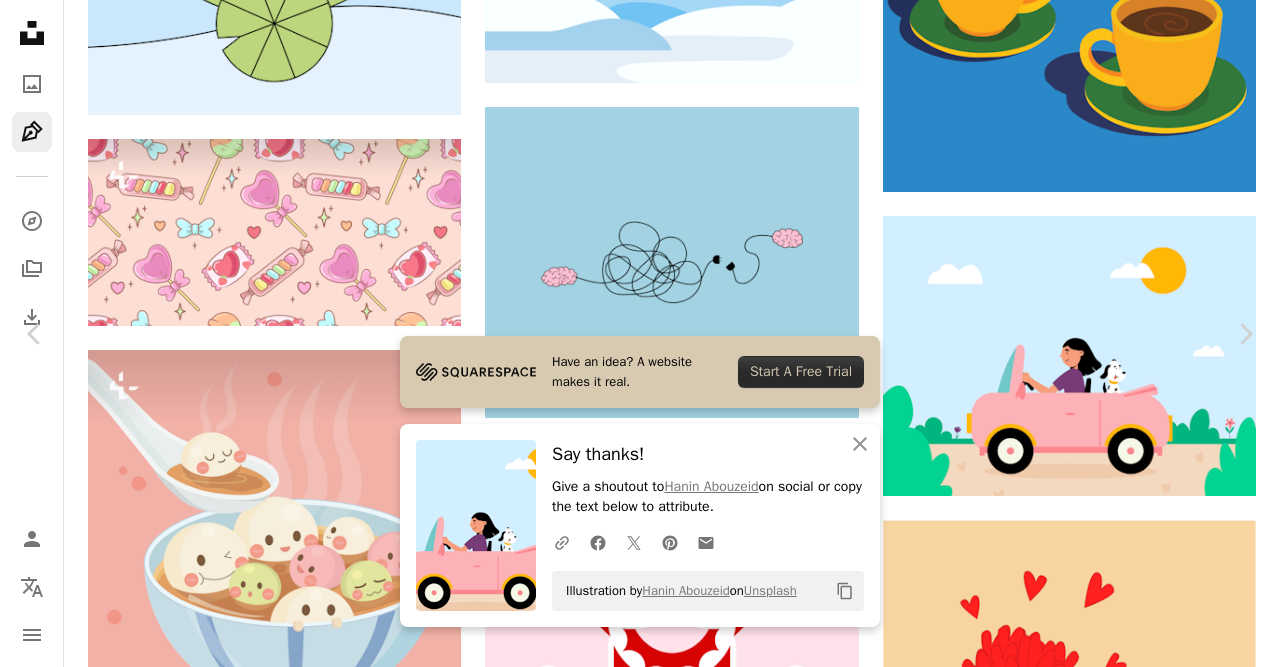click at bounding box center (999, 4397) 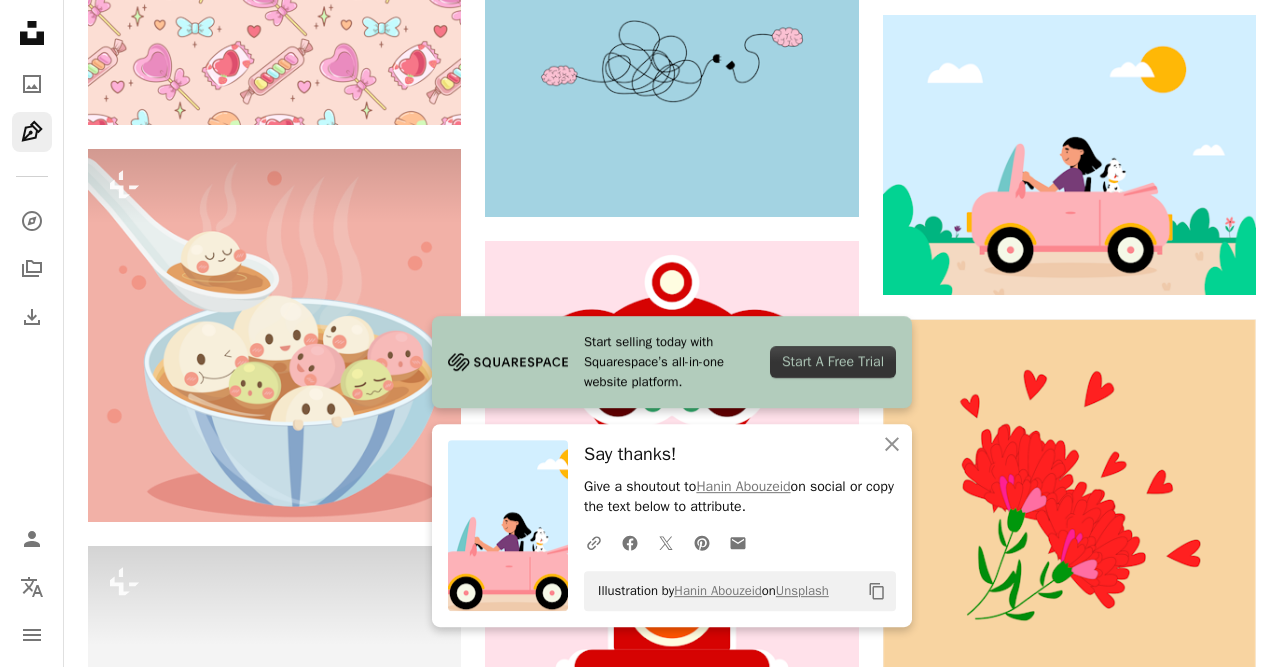 scroll, scrollTop: 6344, scrollLeft: 0, axis: vertical 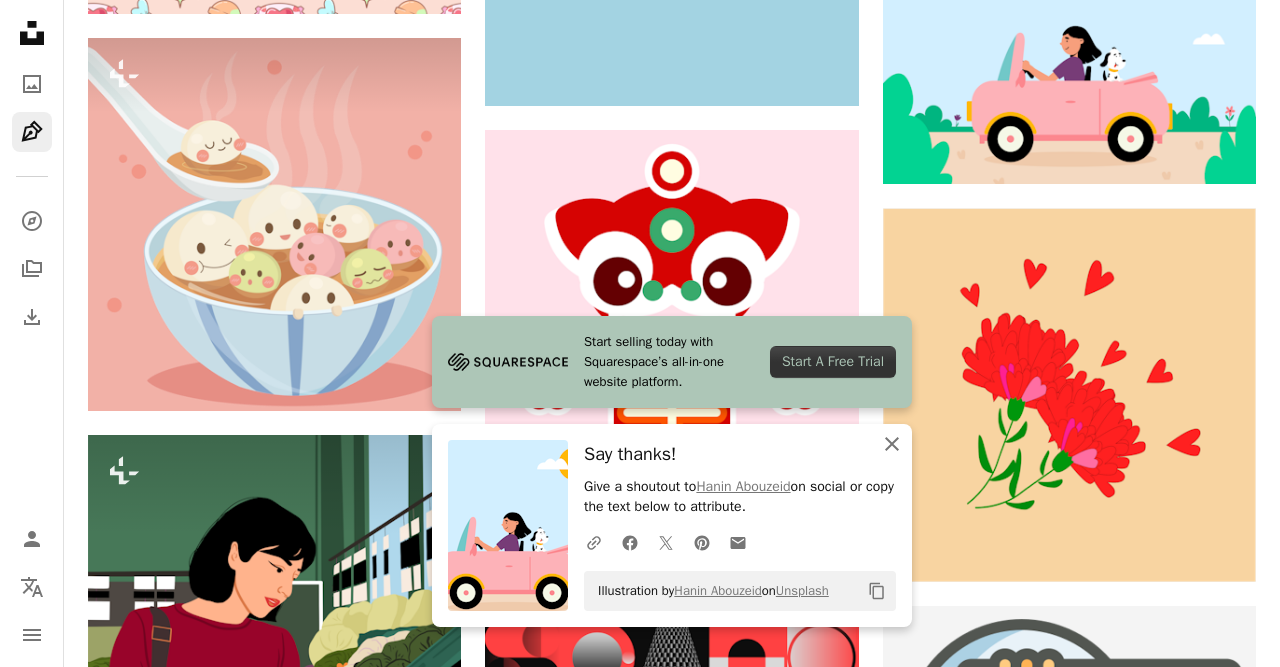 click 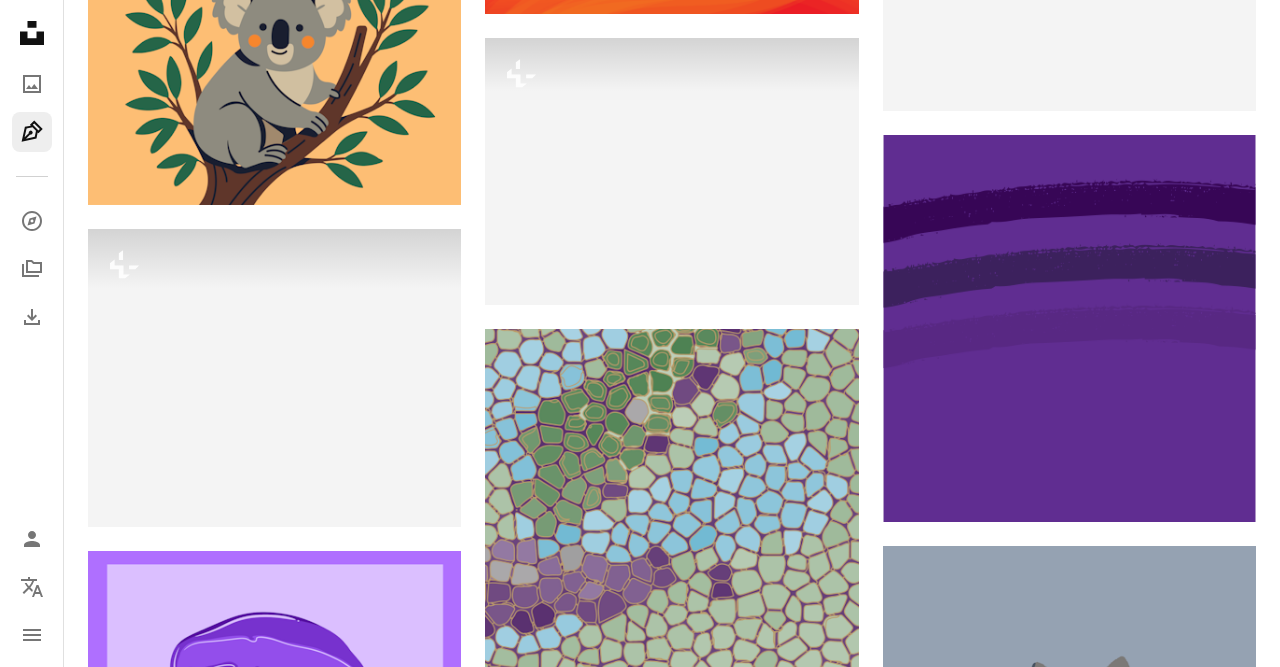 scroll, scrollTop: 27144, scrollLeft: 0, axis: vertical 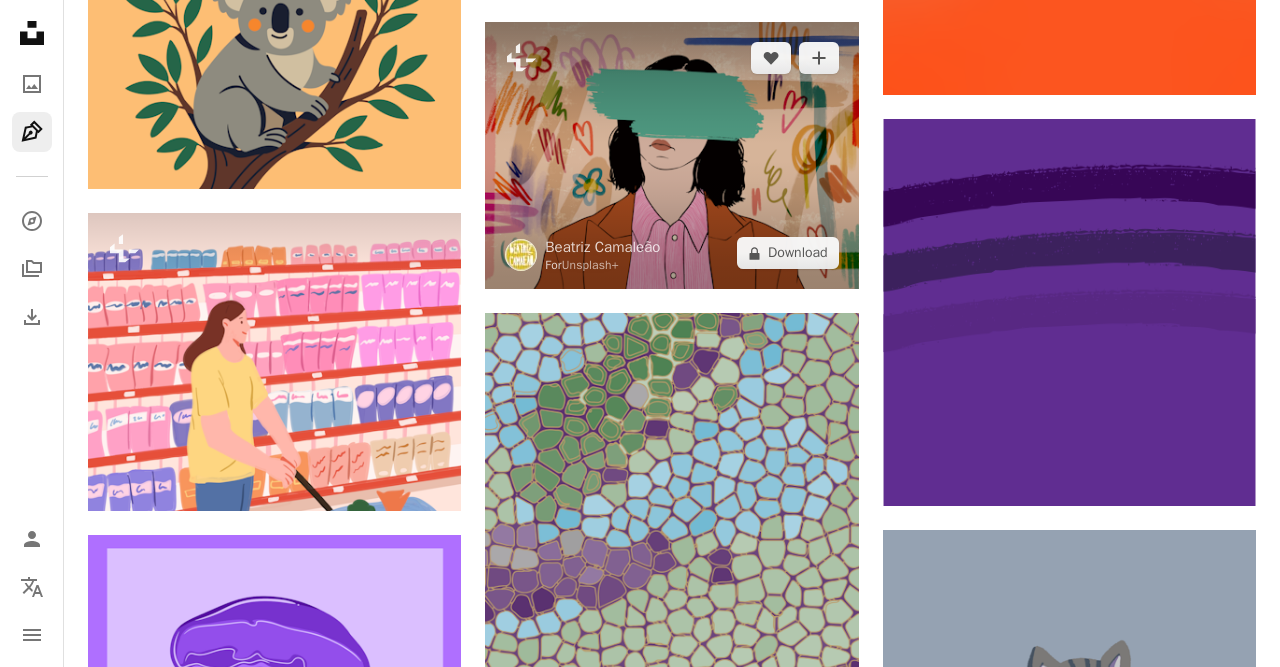click at bounding box center (671, 155) 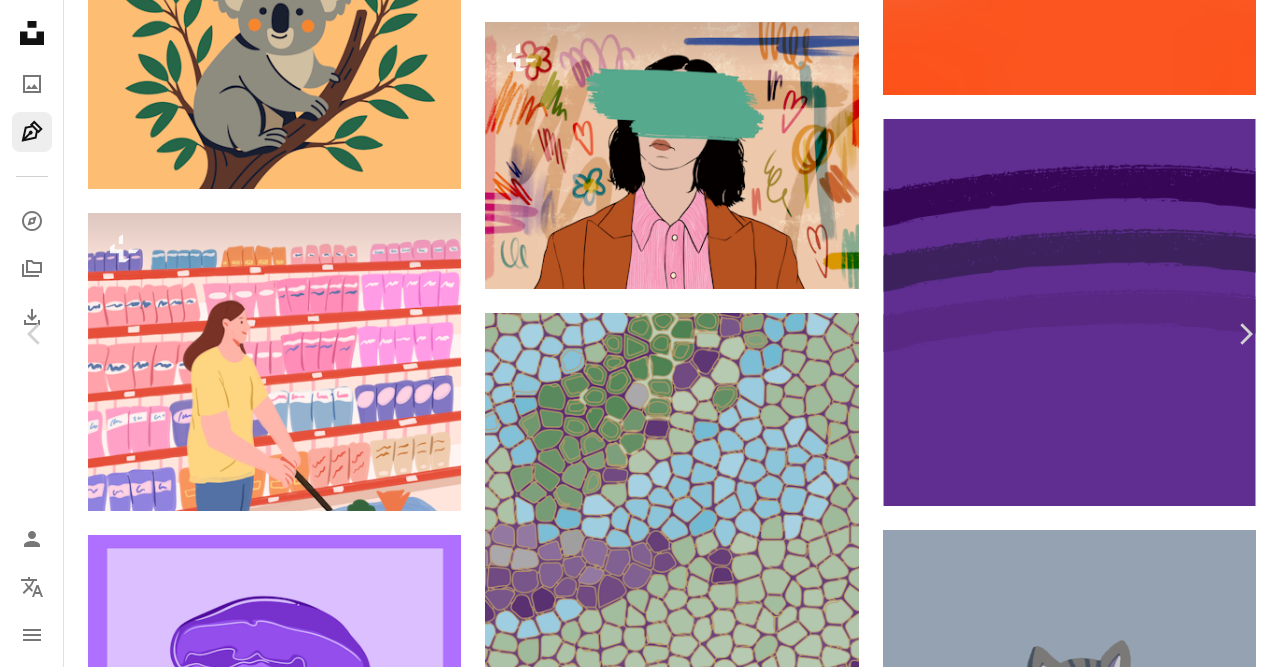scroll, scrollTop: 9289, scrollLeft: 0, axis: vertical 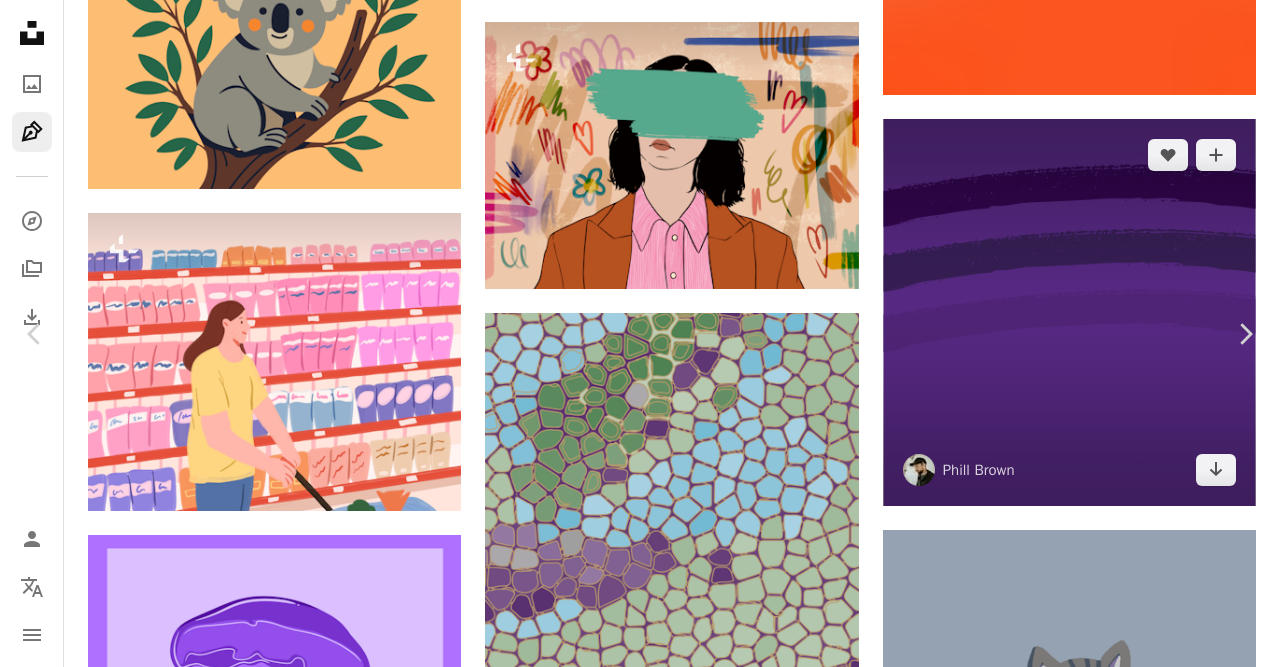 click on "An X shape Chevron left Chevron right [FIRST] [LAST] For Unsplash+ A heart A plus sign A lock Download Zoom in Featured in Hand Drawn A forward-right arrow Share More Actions [FIRST] Calendar outlined Published 4 weeks ago Safety Licensed under the Unsplash+ License portrait art people illustration artwork vector digital art sketch mystery privacy identity anonymous headshots hidden faceless hand drawn procreate digital painting illustration drawing digital illustration Free stock photos Related images Plus sign for Unsplash+ A heart A plus sign [FIRST] For Unsplash+ A lock Download Plus sign for Unsplash+ A heart A plus sign [FIRST] [LAST] For Unsplash+ A lock Download Plus sign for Unsplash+ A heart A plus sign [FIRST] [LAST] For Unsplash+ A lock Download Plus sign for Unsplash+ A heart A plus sign [FIRST] For Unsplash+ A lock Download Plus sign for Unsplash+ A heart A plus sign [FIRST] [LAST] For Unsplash+ A lock Download Plus sign for Unsplash+ A heart A plus sign [FIRST] For Unsplash+ A lock" at bounding box center (640, 3316) 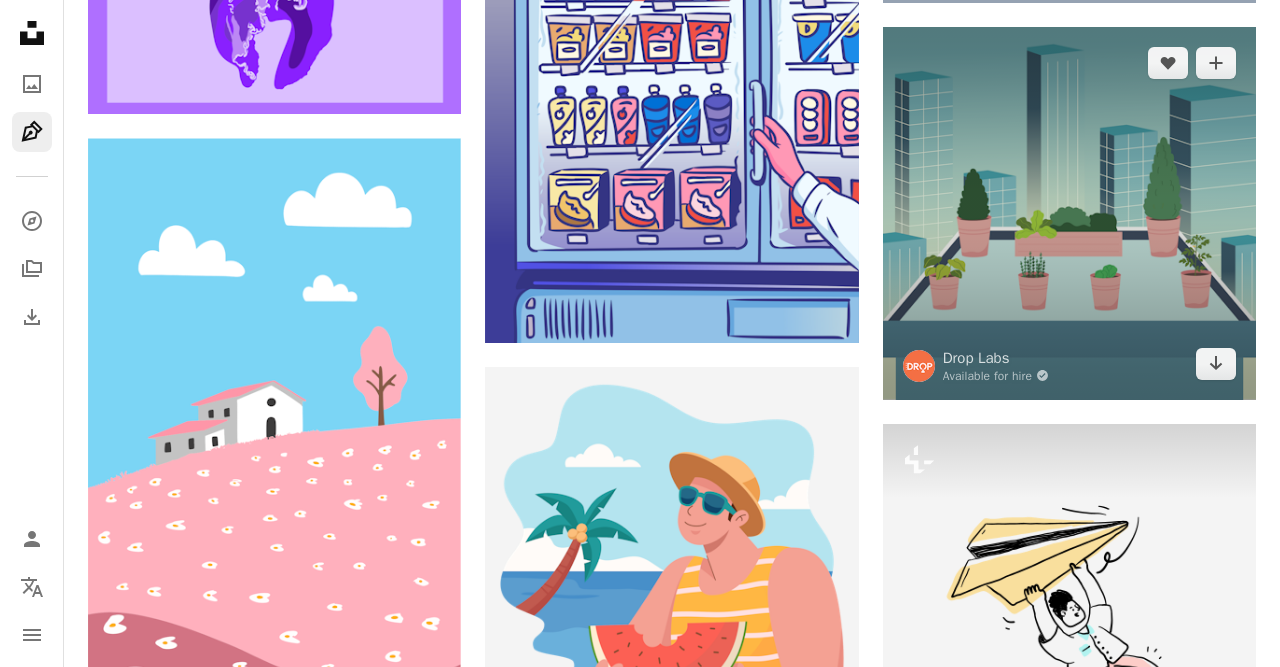 scroll, scrollTop: 28288, scrollLeft: 0, axis: vertical 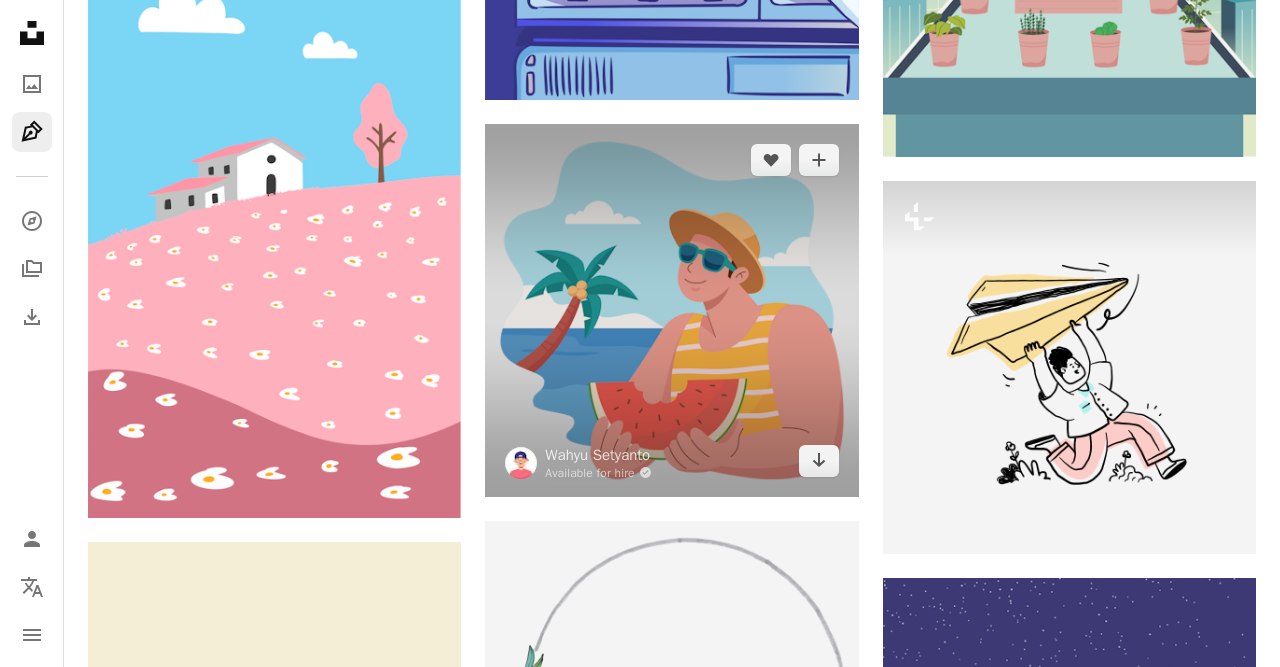 click at bounding box center [671, 310] 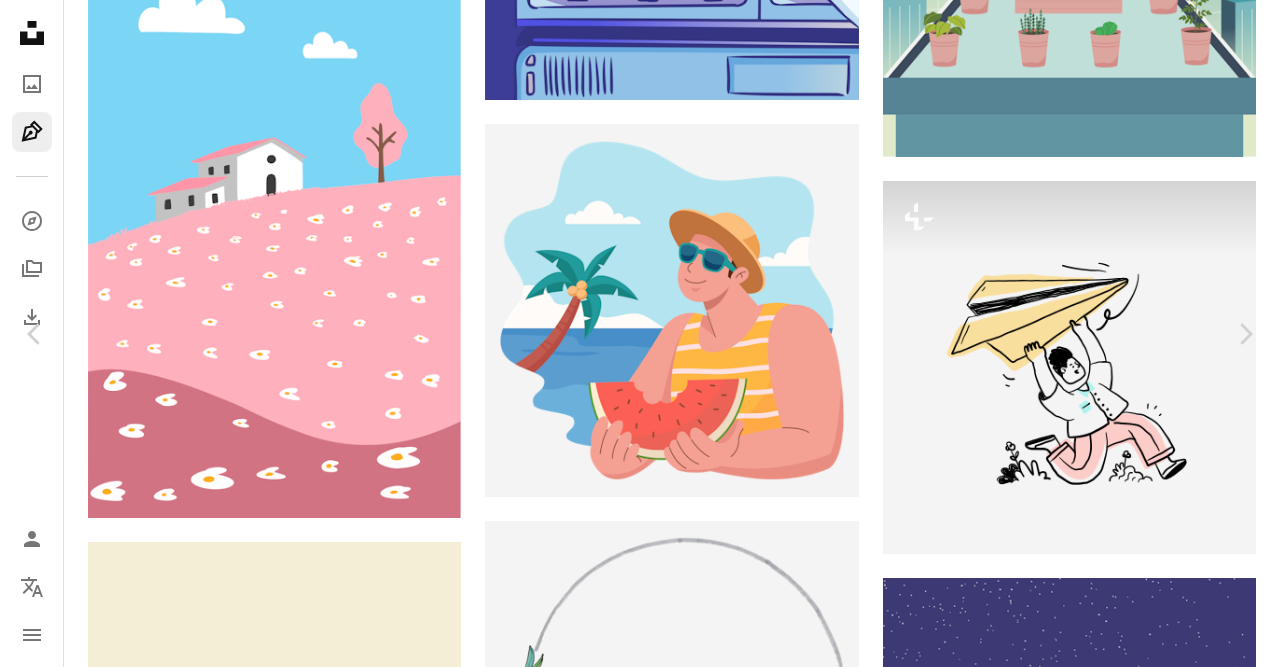 scroll, scrollTop: 0, scrollLeft: 0, axis: both 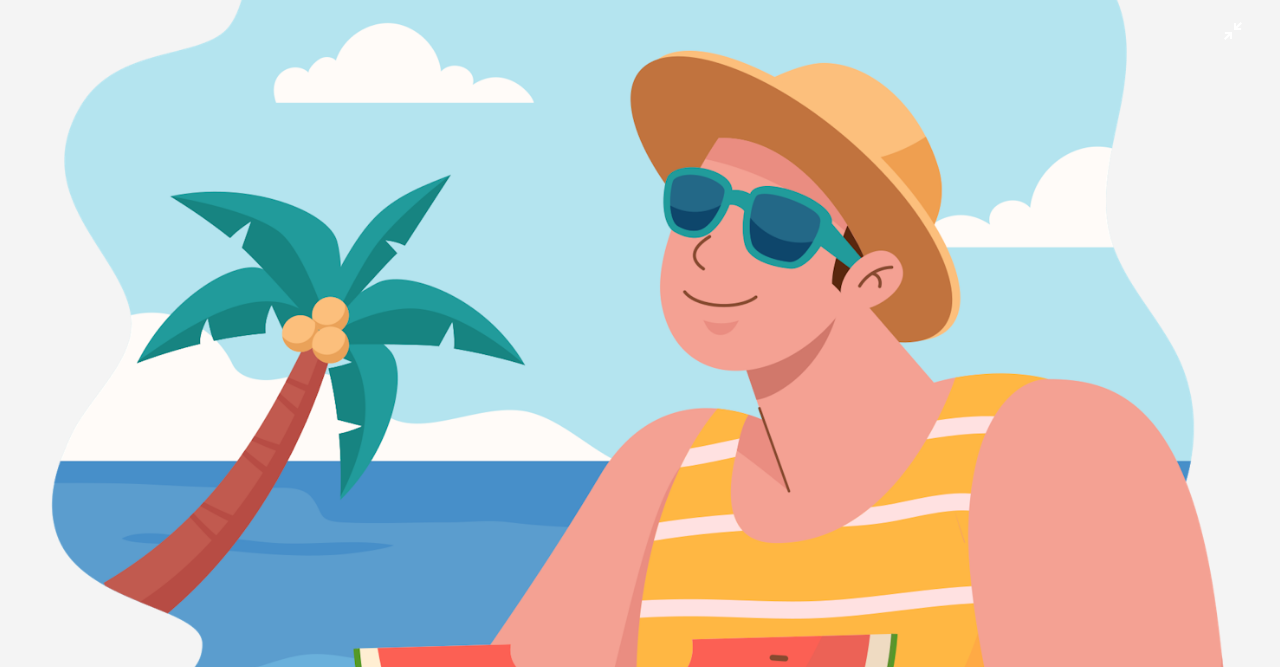 click at bounding box center [640, 400] 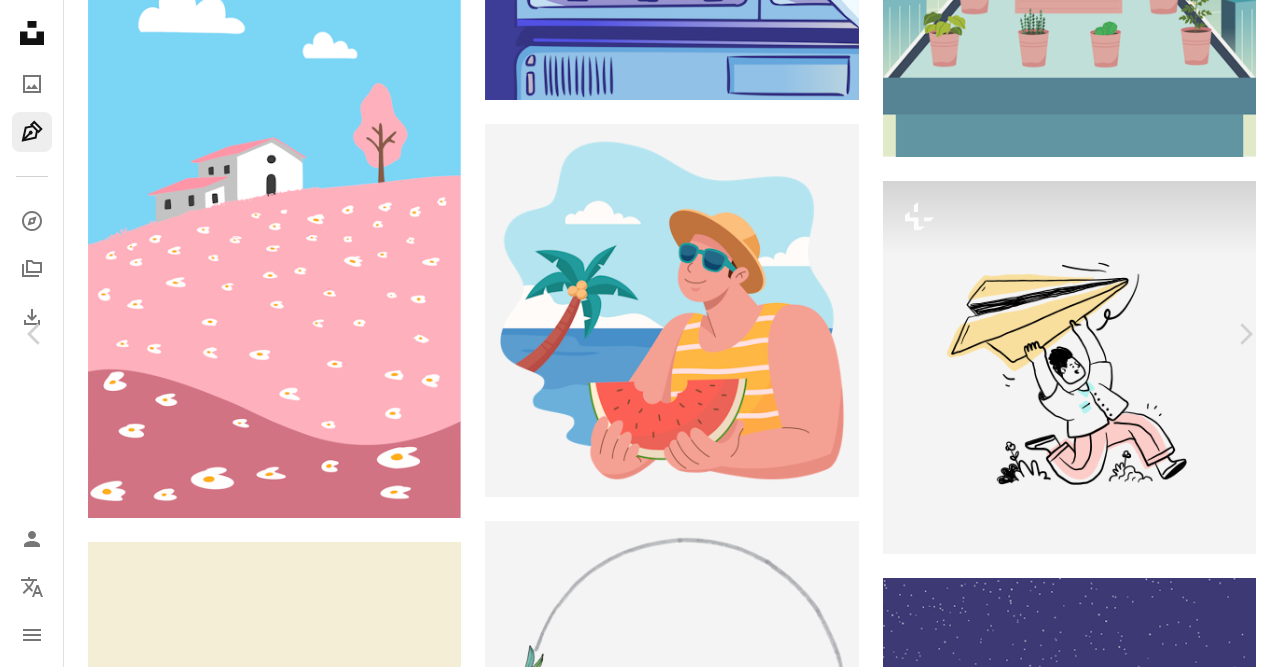 click on "An X shape" at bounding box center (20, 20) 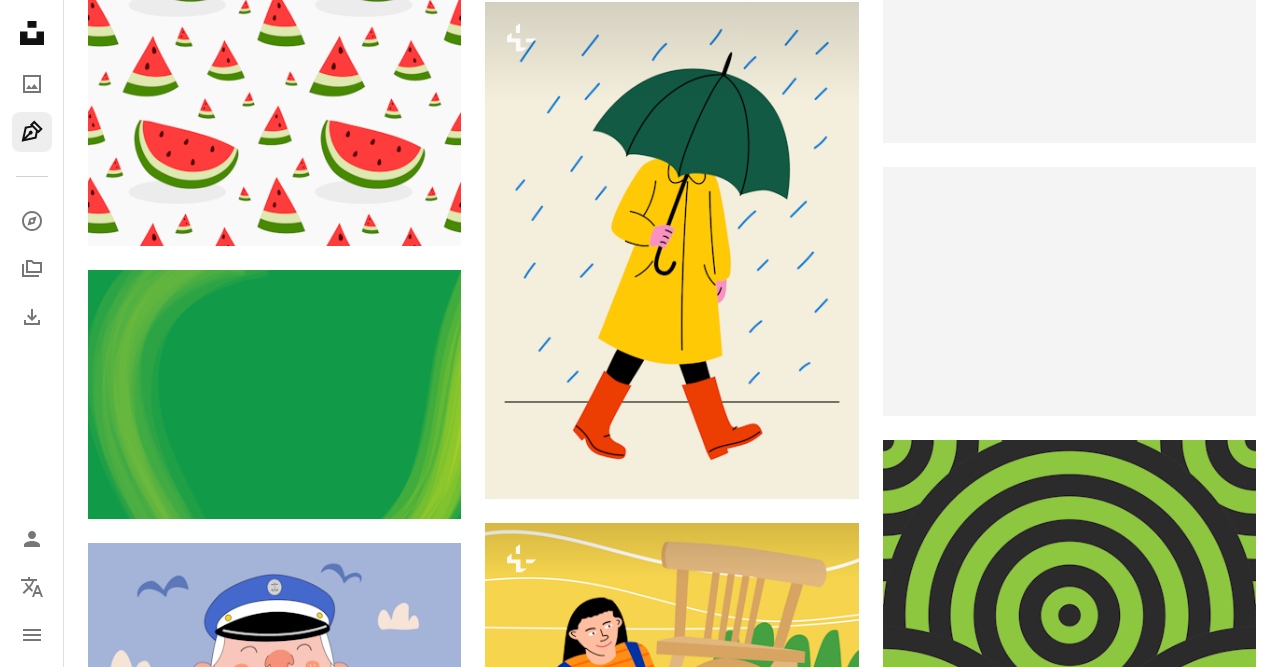 scroll, scrollTop: 30576, scrollLeft: 0, axis: vertical 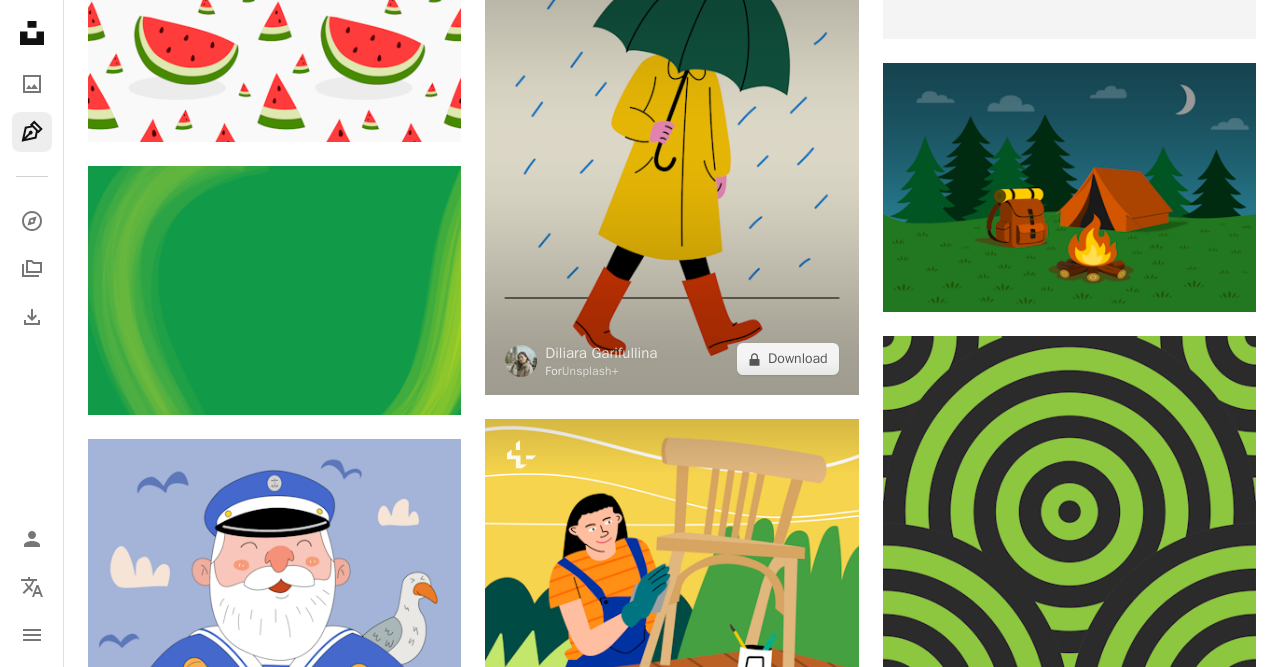 click at bounding box center [671, 146] 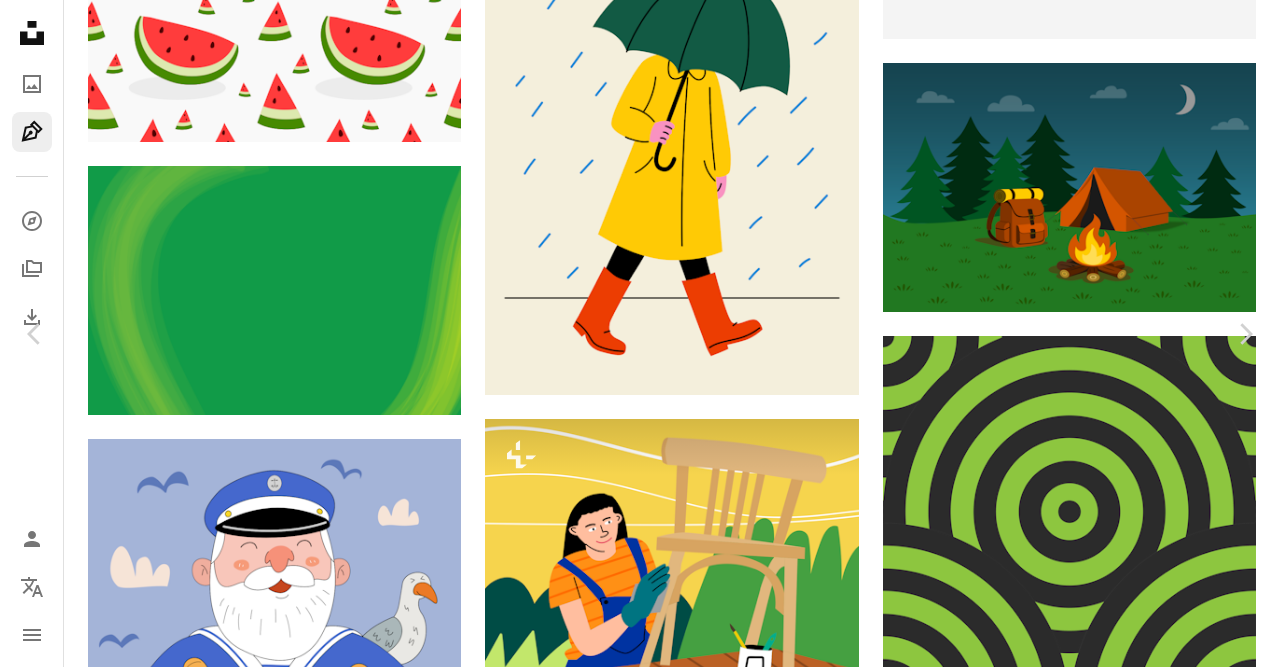 scroll, scrollTop: 0, scrollLeft: 0, axis: both 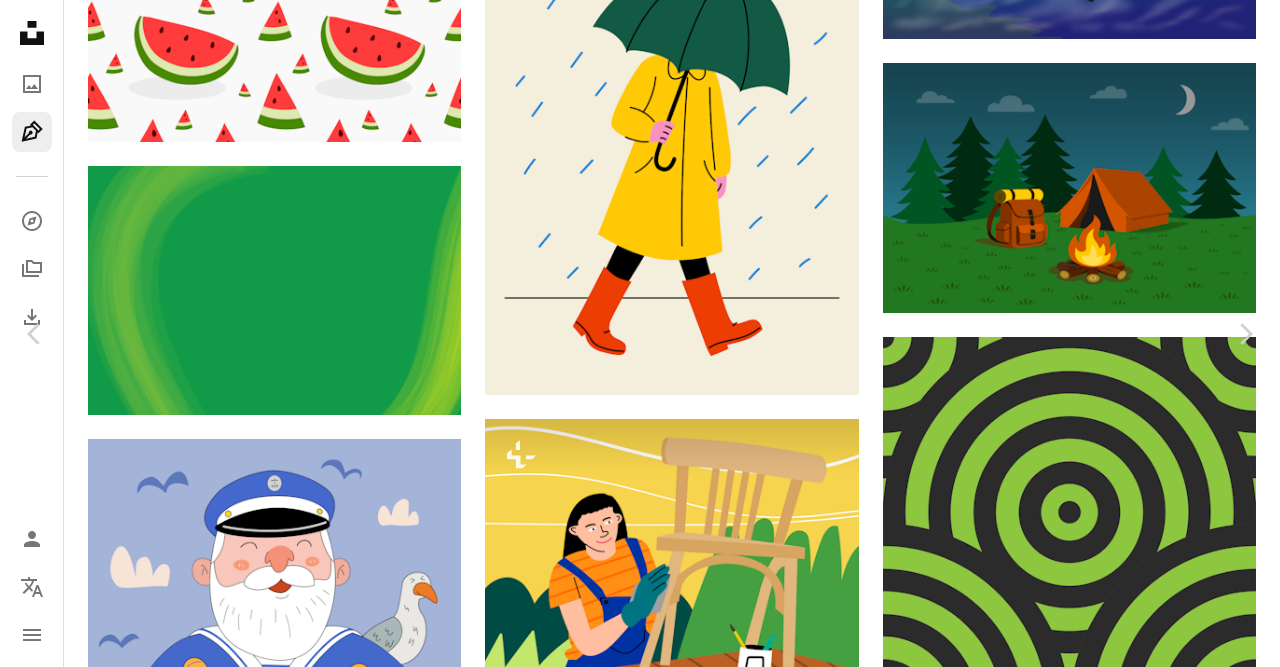 click at bounding box center [632, 3866] 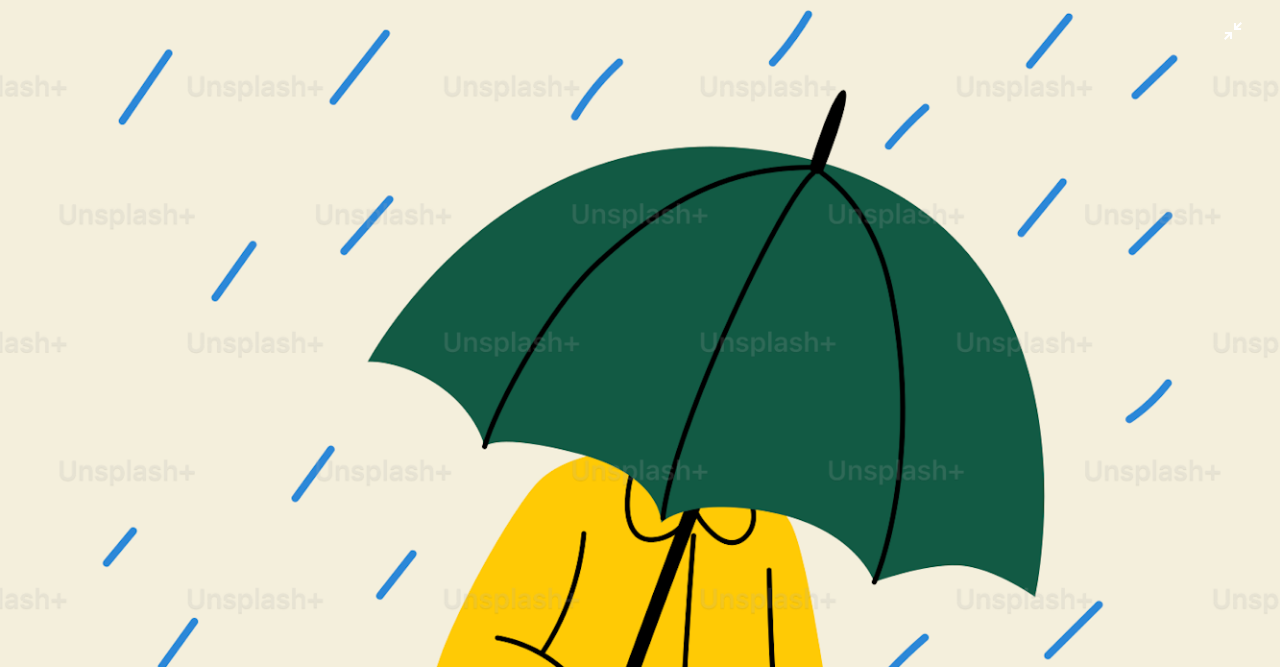 scroll, scrollTop: 41, scrollLeft: 0, axis: vertical 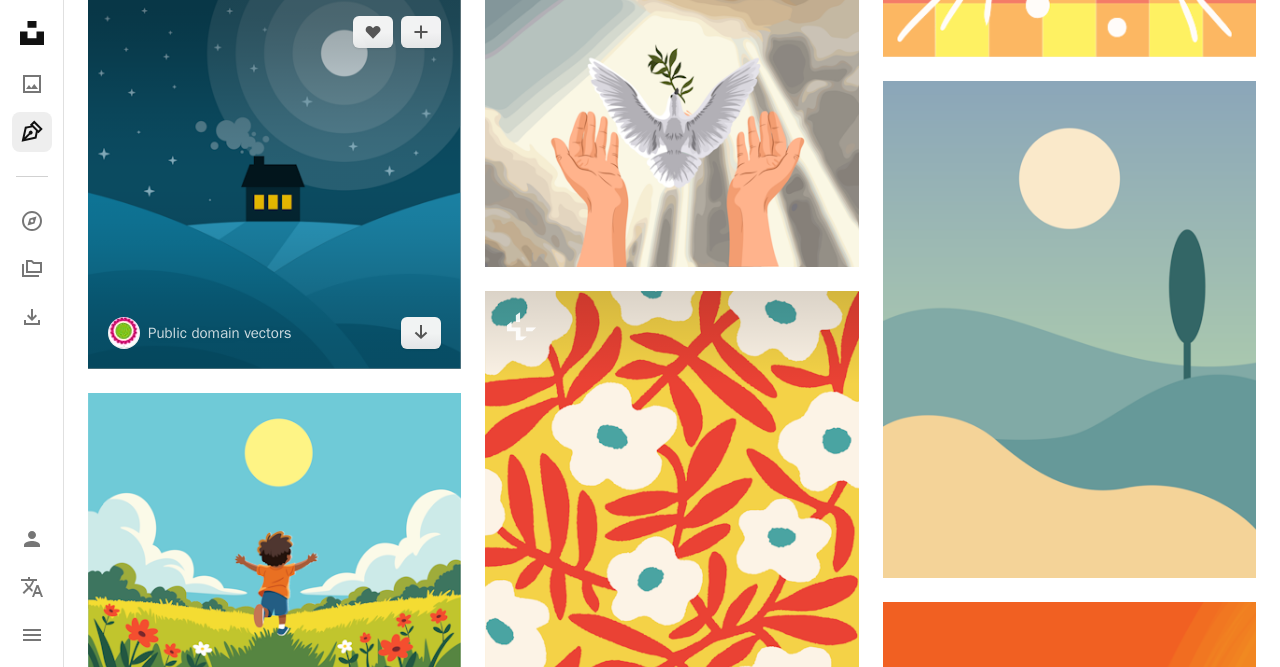 click at bounding box center (274, 182) 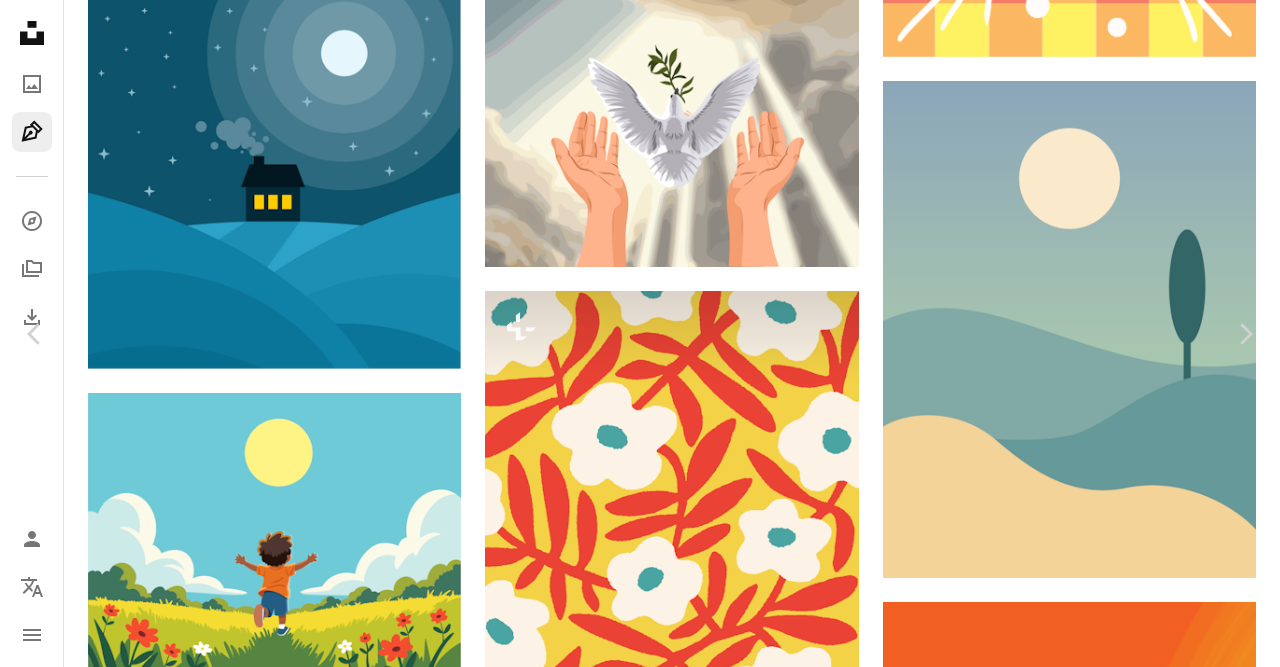 click at bounding box center [633, 4141] 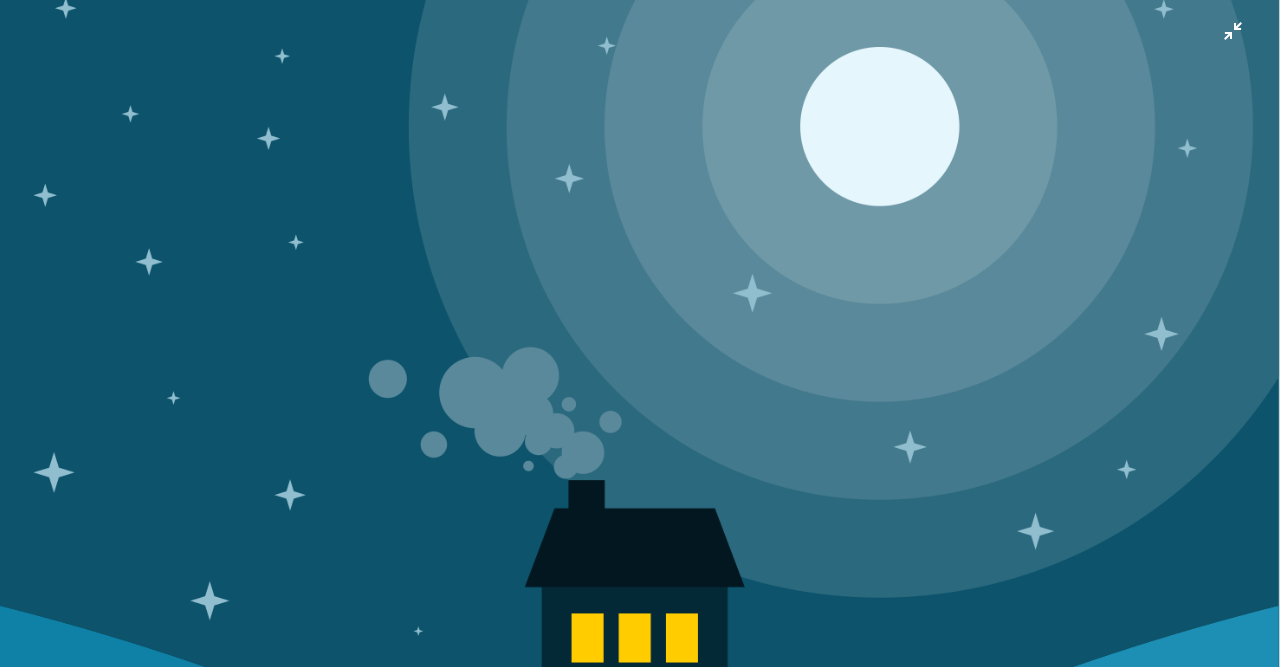 scroll, scrollTop: 120, scrollLeft: 0, axis: vertical 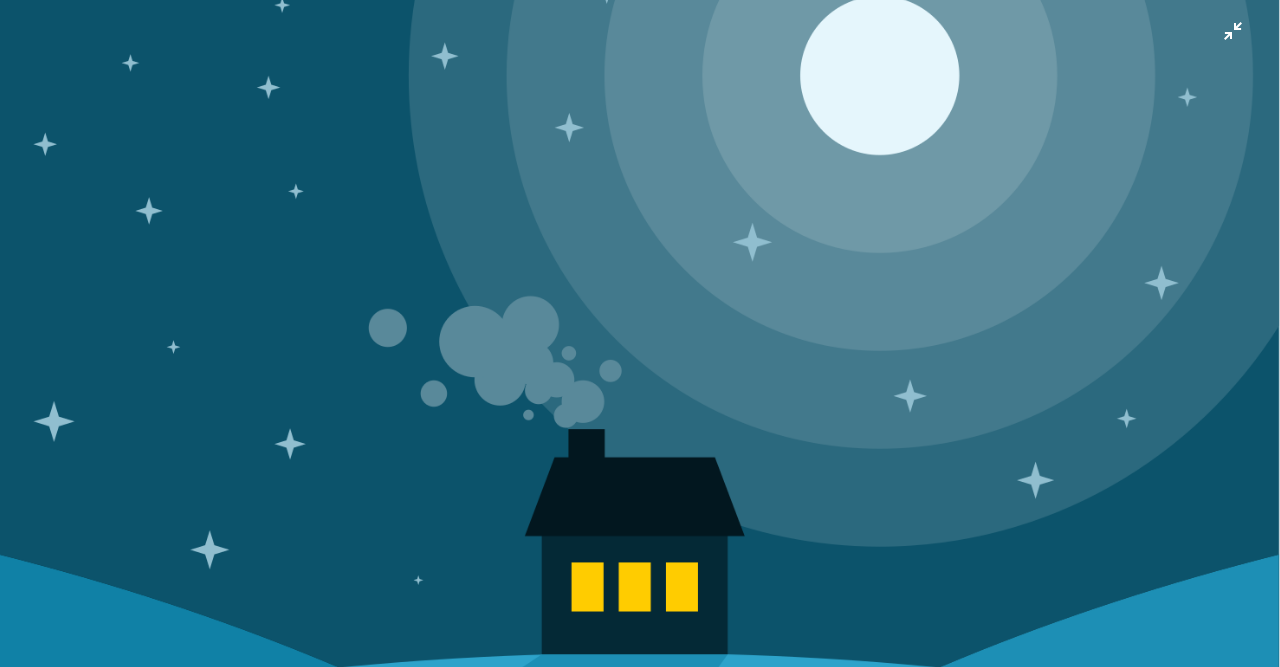 click at bounding box center [640, 520] 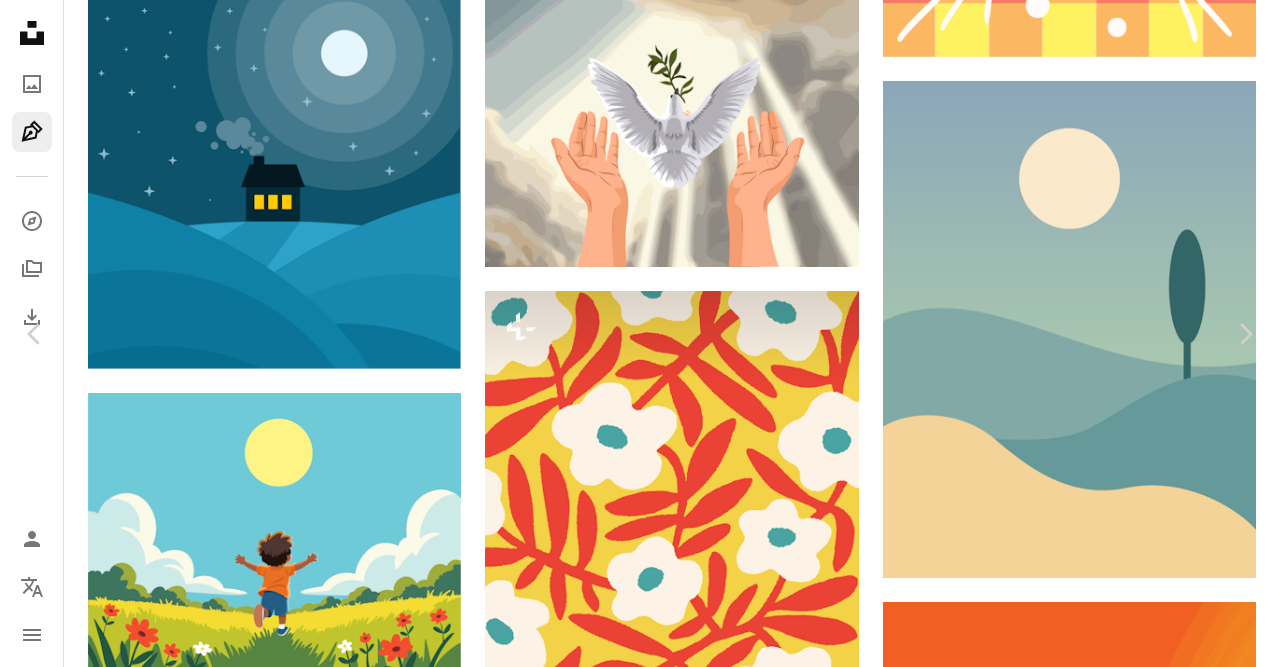 scroll, scrollTop: 2640, scrollLeft: 0, axis: vertical 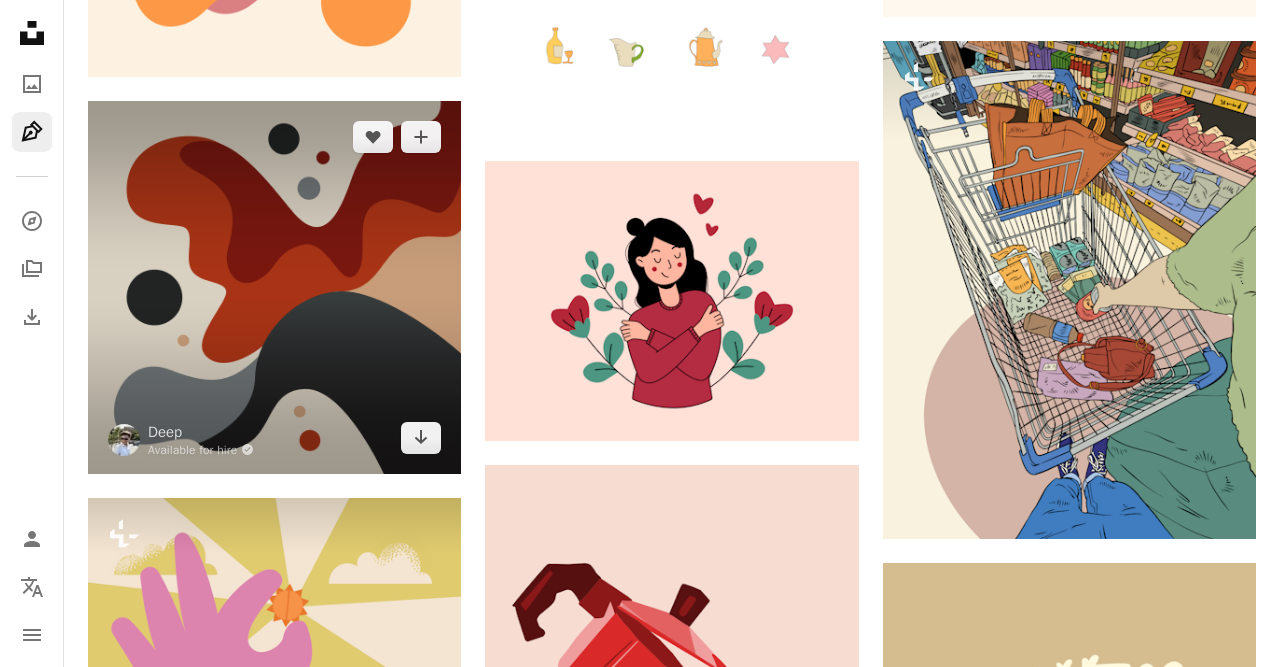 click at bounding box center [274, 287] 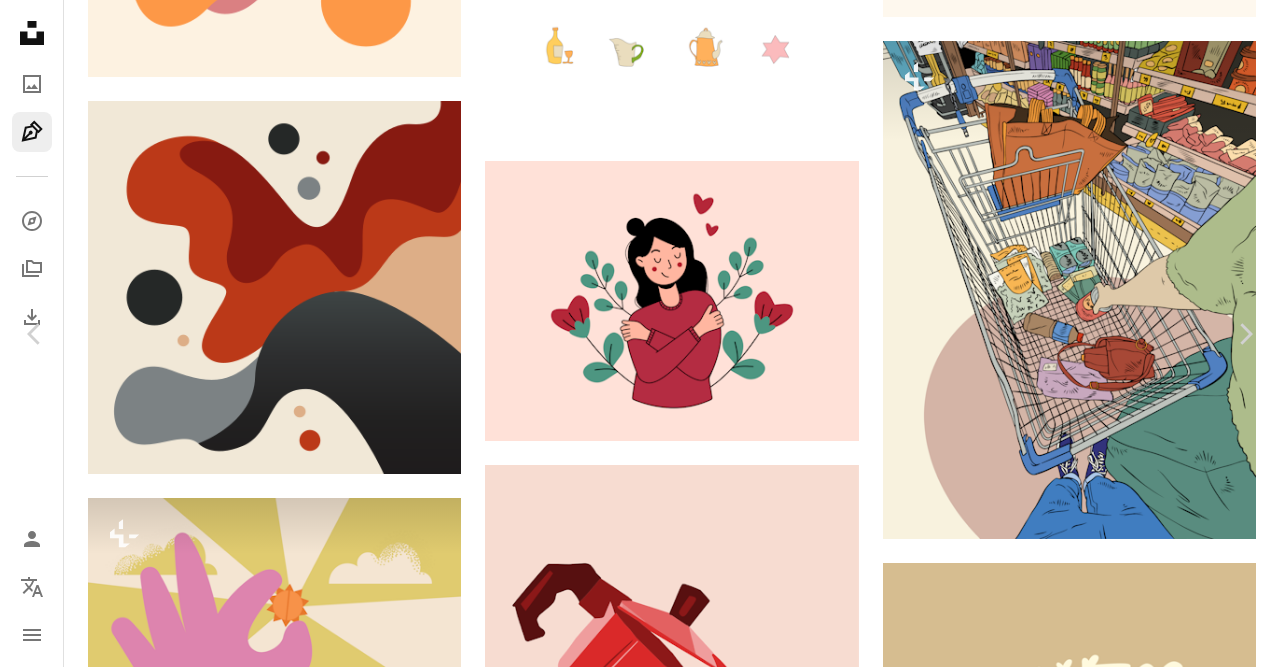 scroll, scrollTop: 1102, scrollLeft: 0, axis: vertical 